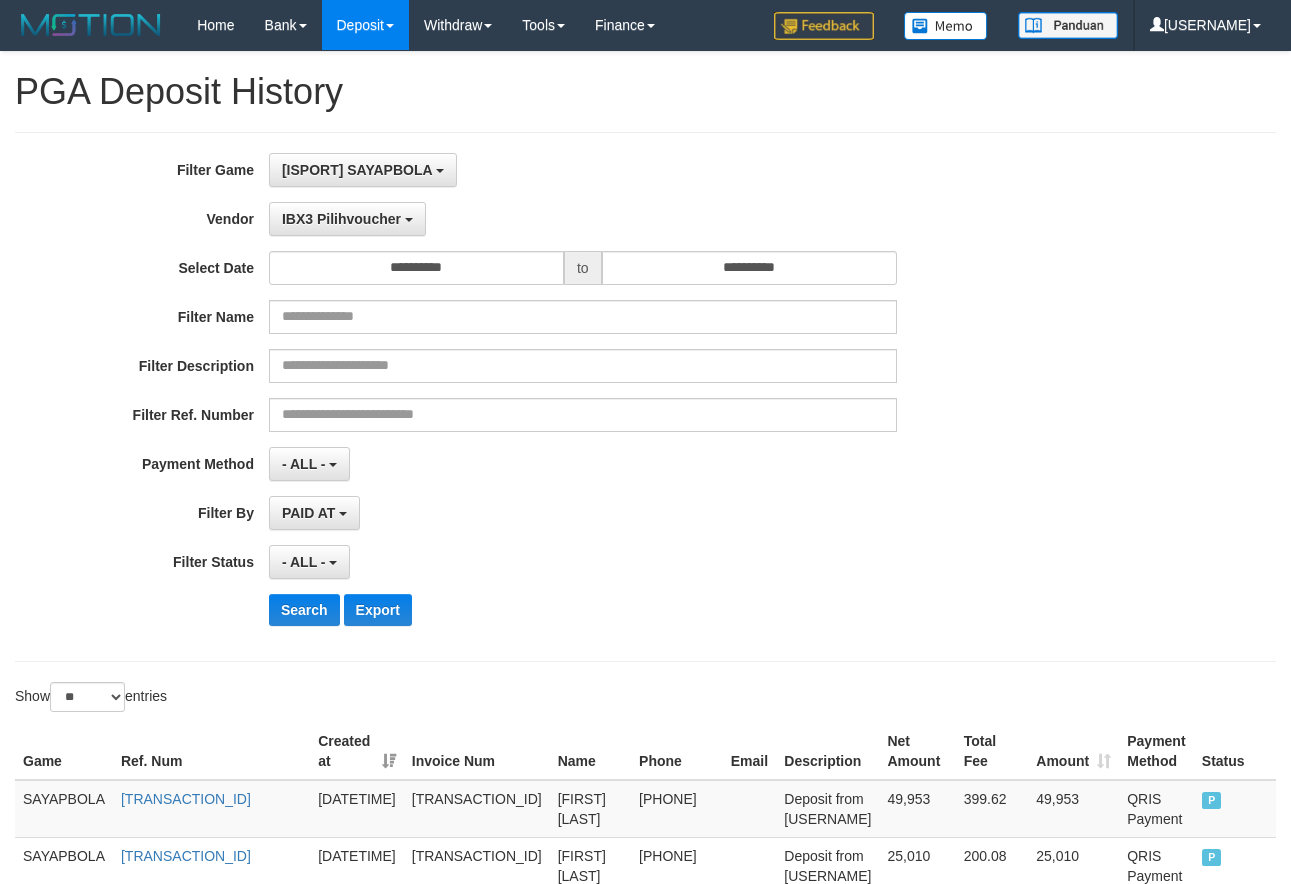 select on "**********" 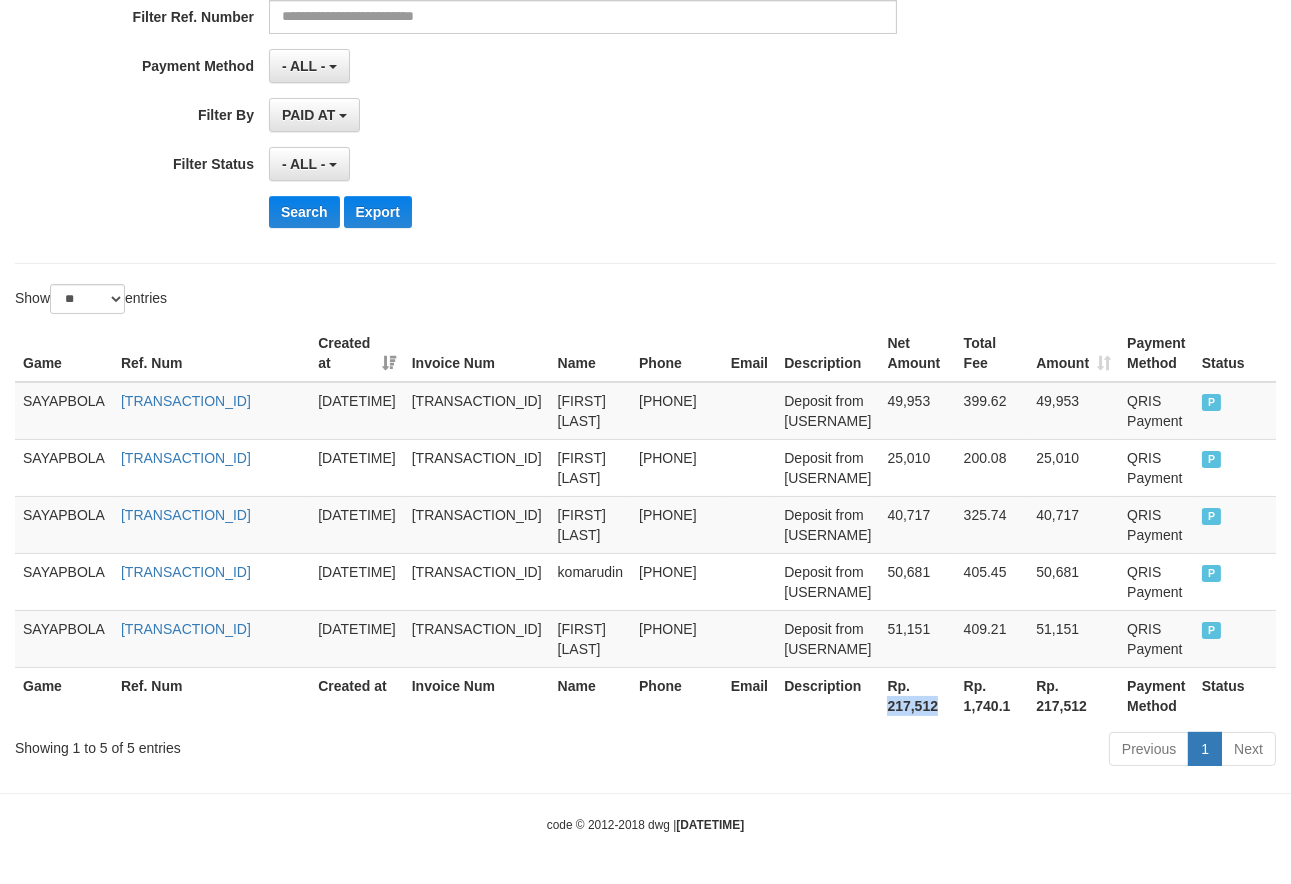 scroll, scrollTop: 0, scrollLeft: 0, axis: both 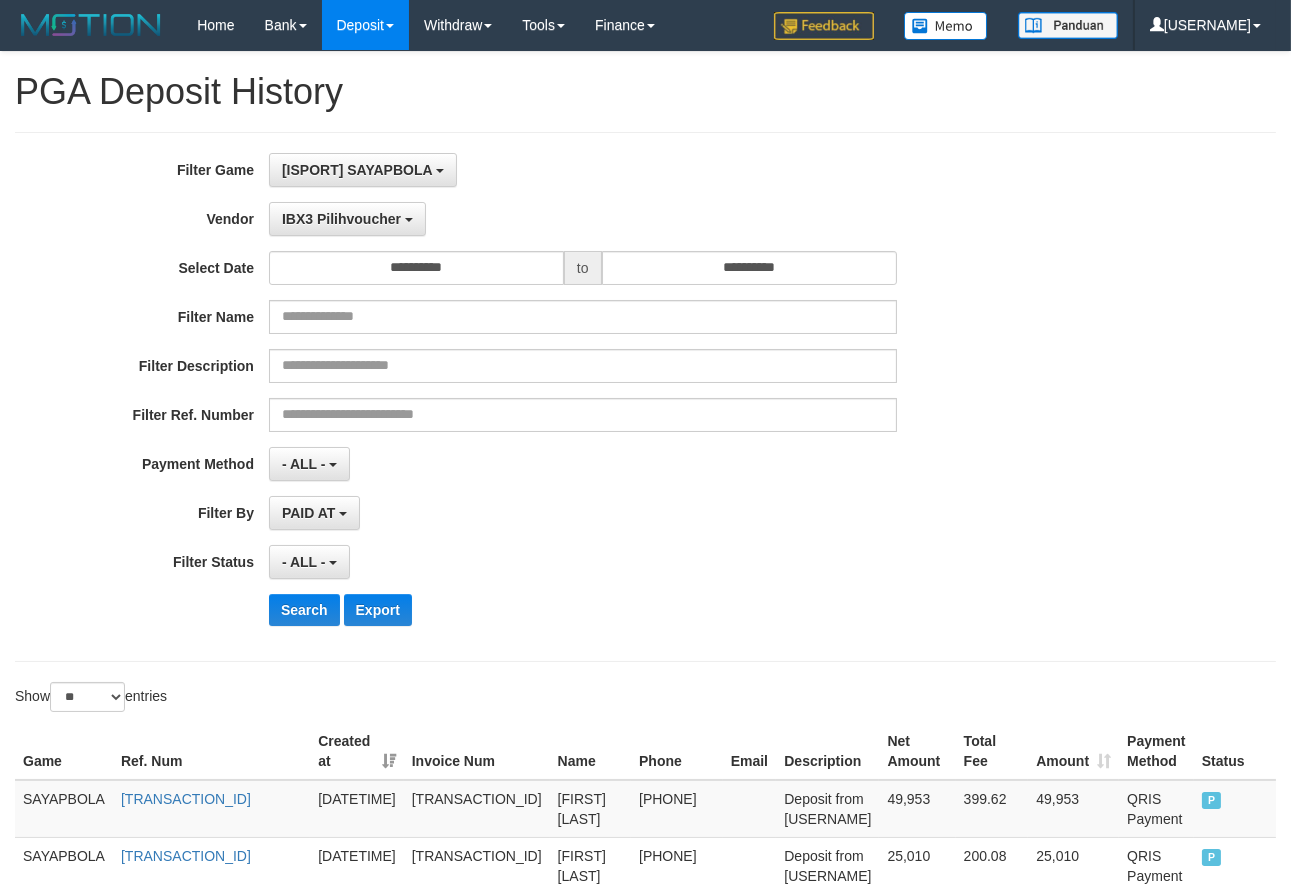 click on "[ISPORT] SAYAPBOLA
SELECT GAME
[ISPORT] SAYAPBOLA" at bounding box center (583, 170) 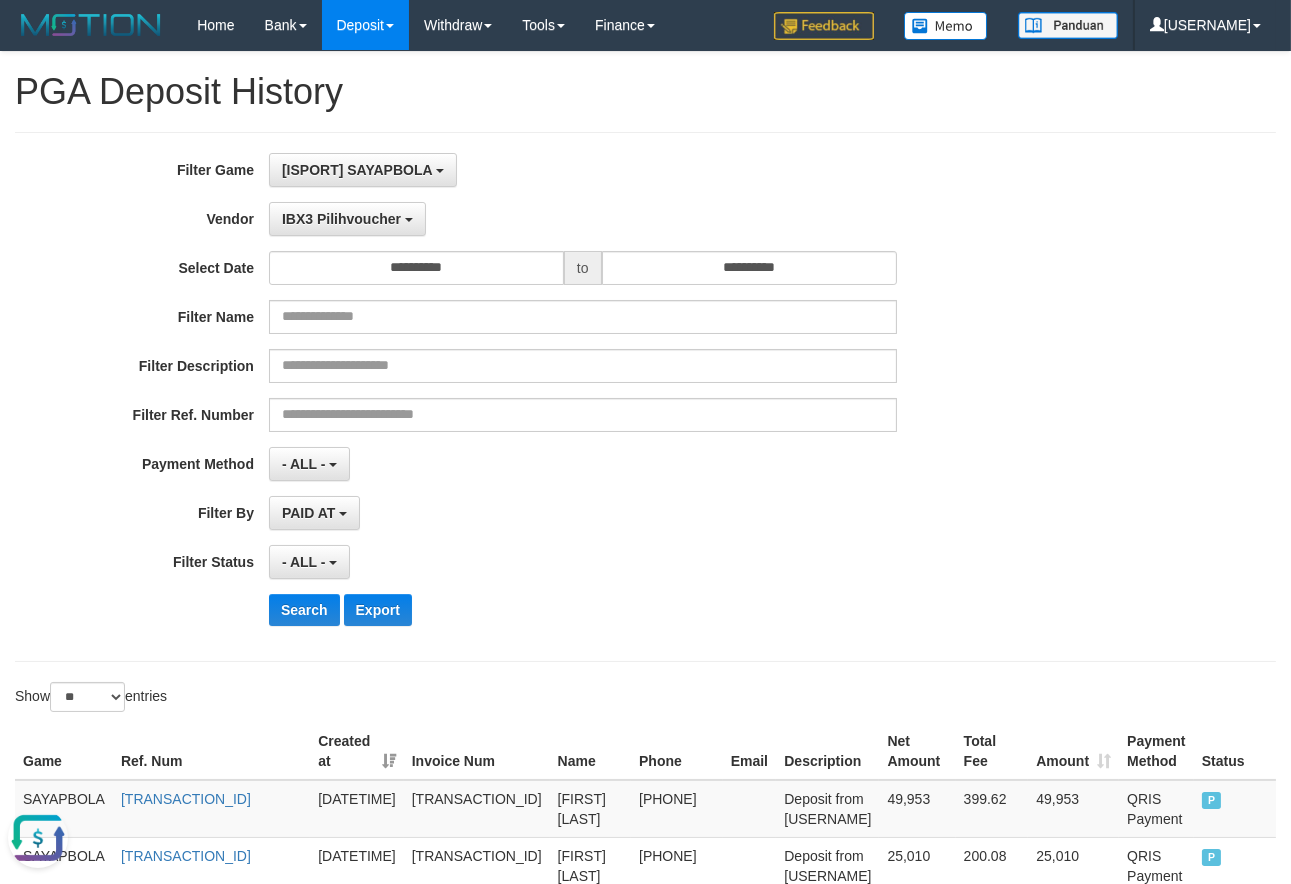 click on "[ISPORT] SAYAPBOLA
SELECT GAME
[ISPORT] SAYAPBOLA" at bounding box center (583, 170) 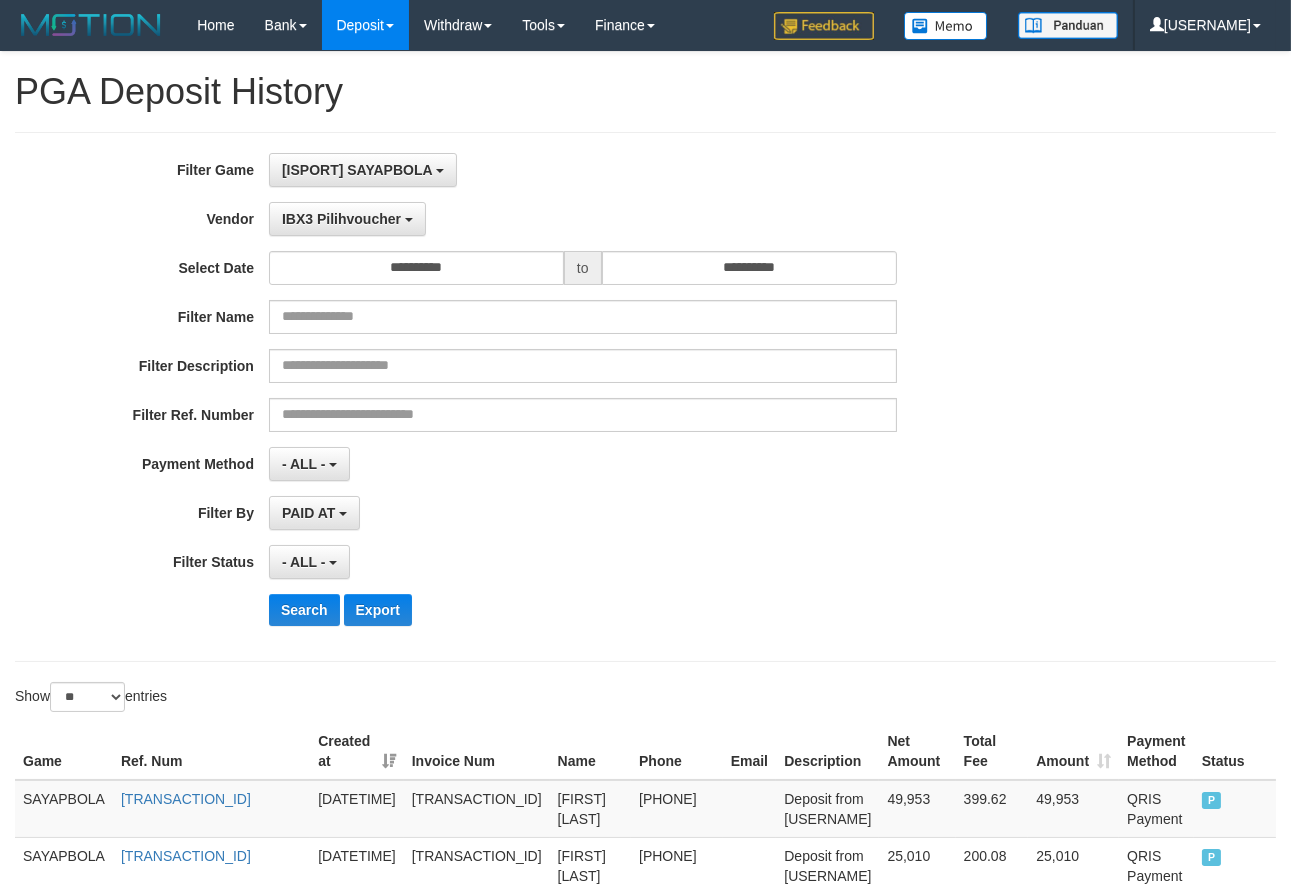 click on "**********" at bounding box center [538, 397] 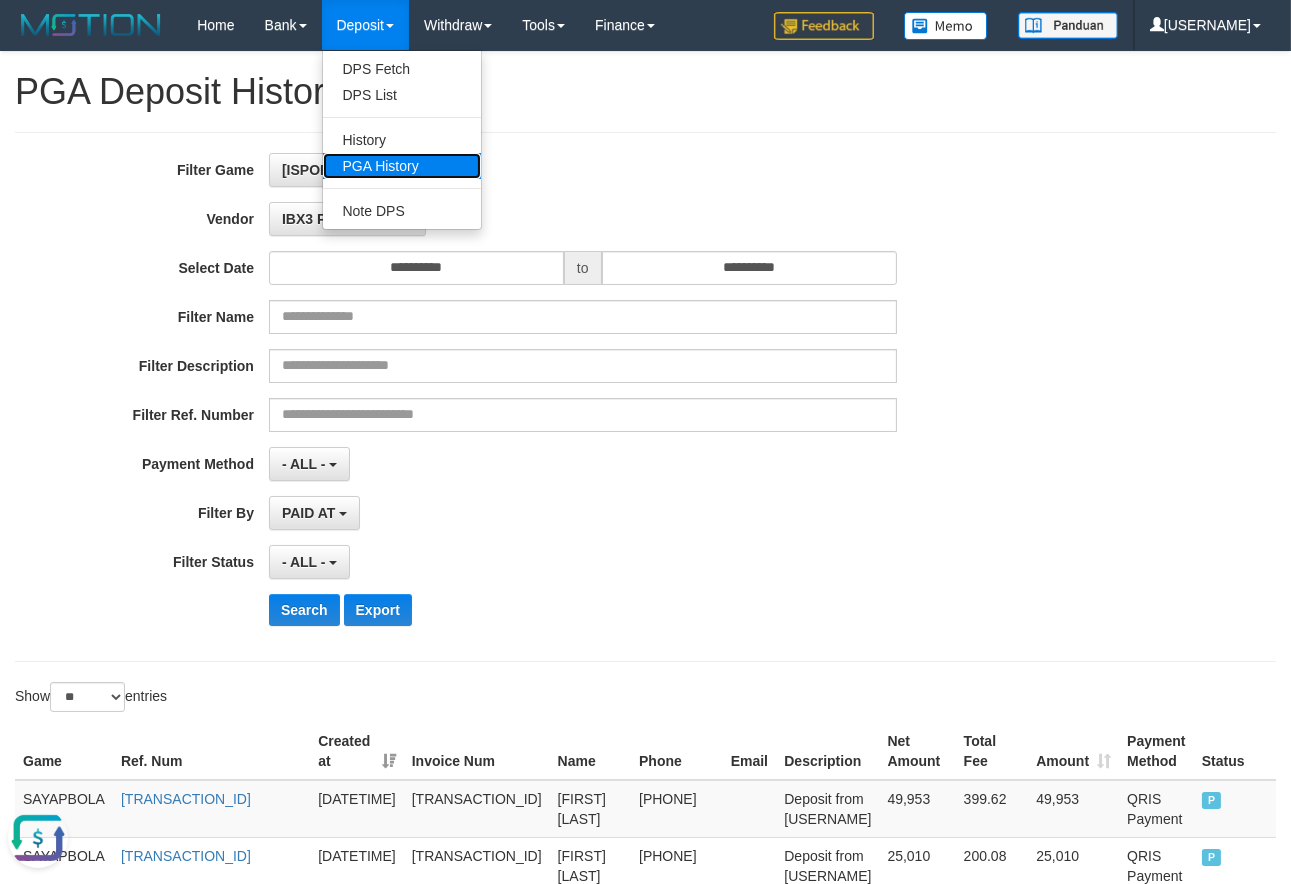 click on "PGA History" at bounding box center [402, 166] 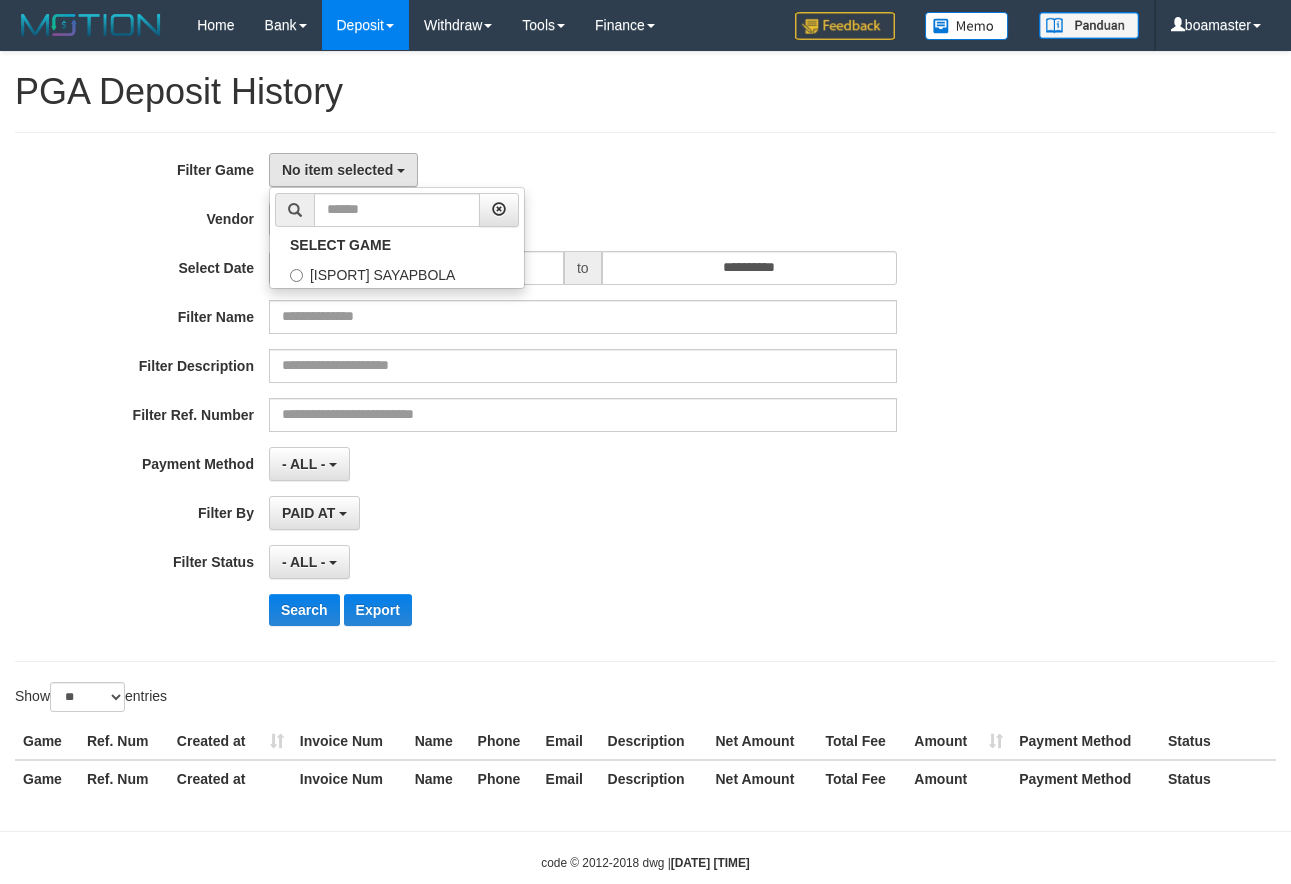 select 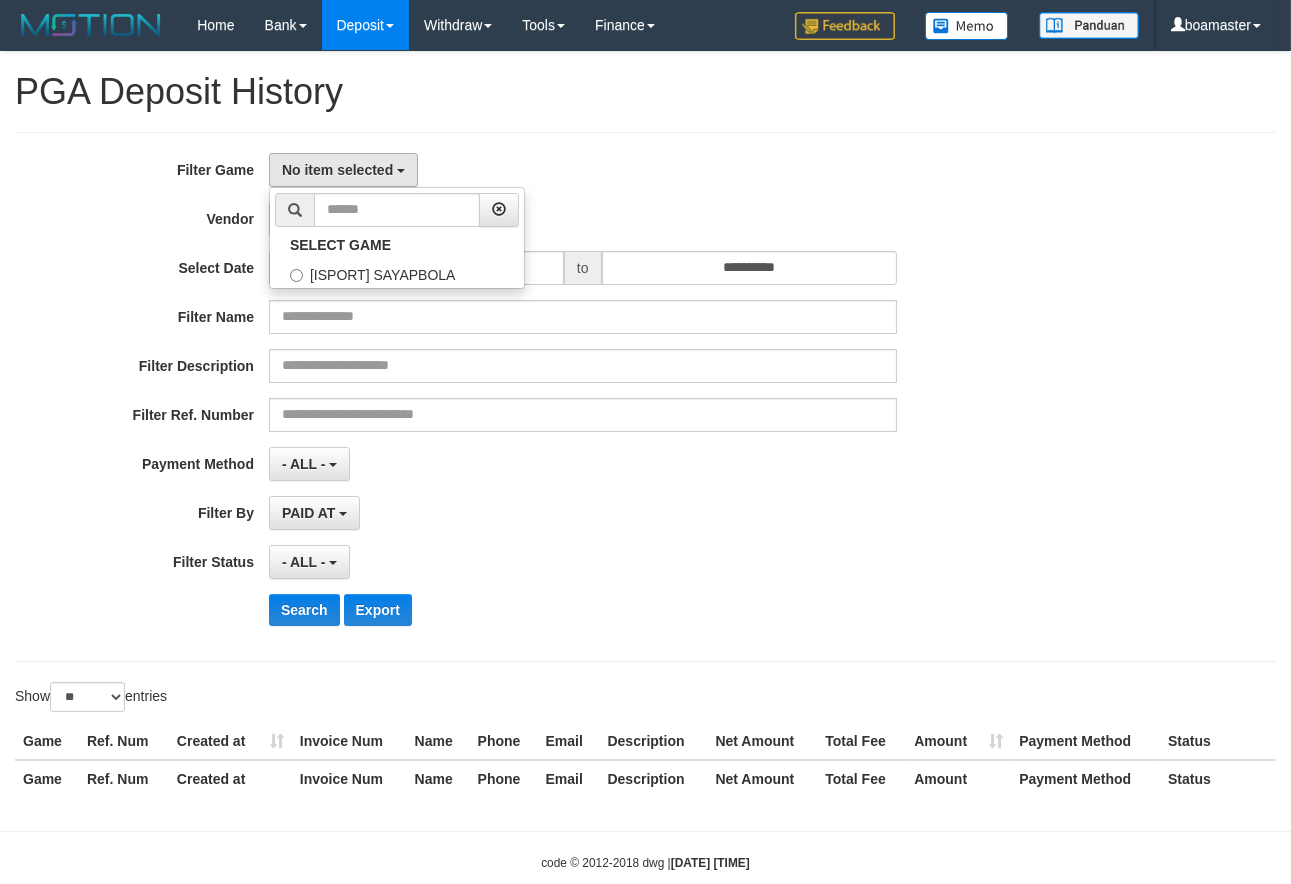 click on "**********" at bounding box center [645, 397] 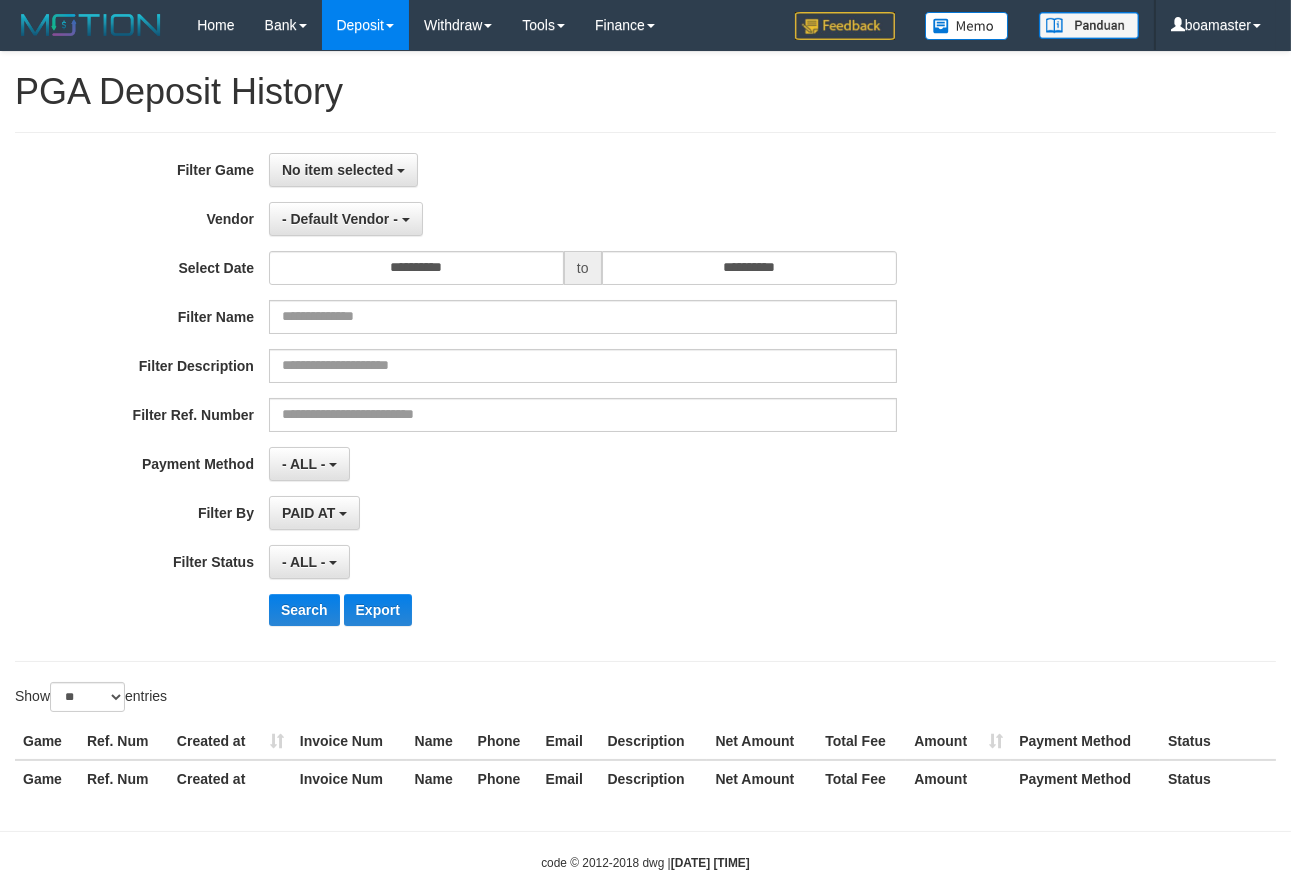 drag, startPoint x: 683, startPoint y: 93, endPoint x: 666, endPoint y: 94, distance: 17.029387 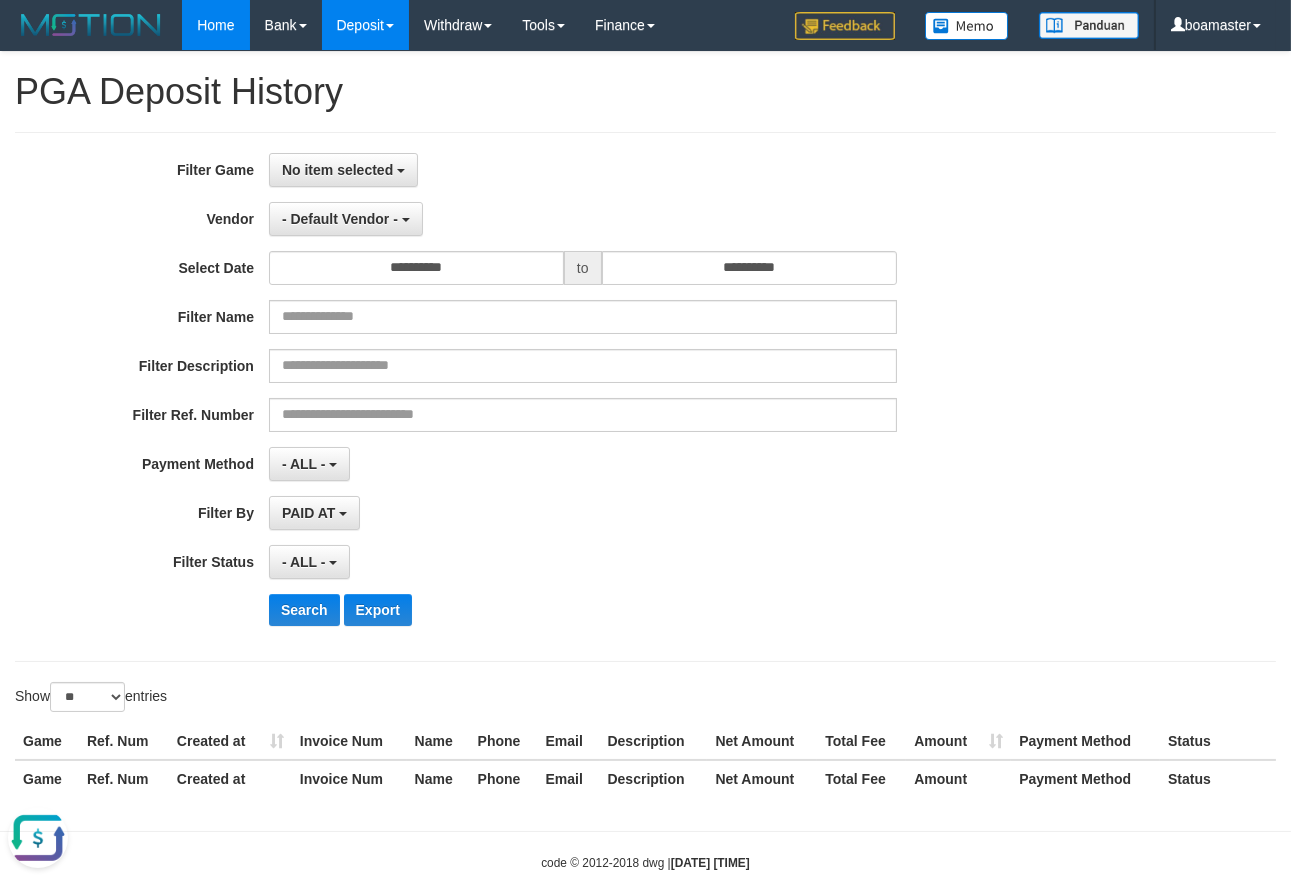 scroll, scrollTop: 0, scrollLeft: 0, axis: both 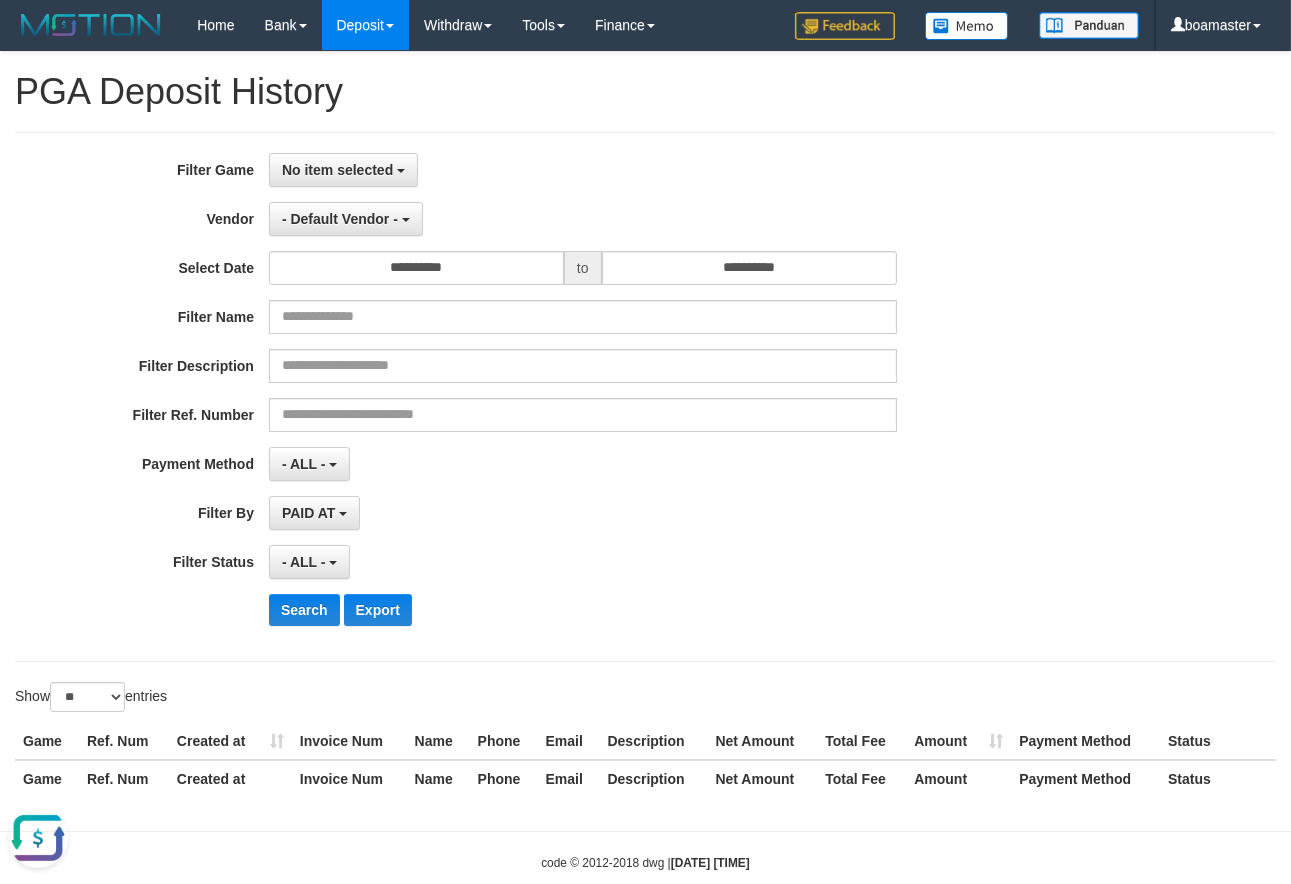 click at bounding box center [38, 837] 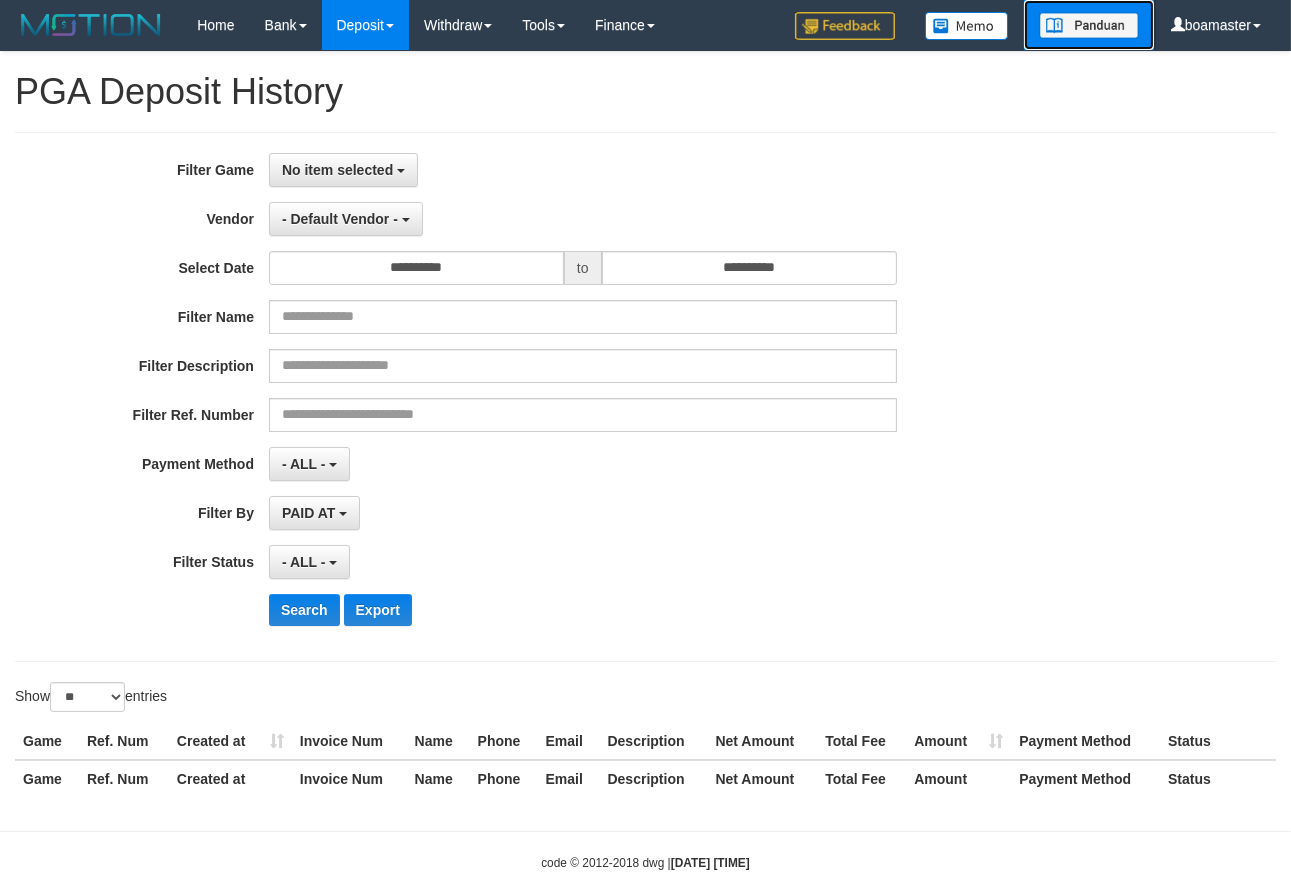 click at bounding box center (1089, 25) 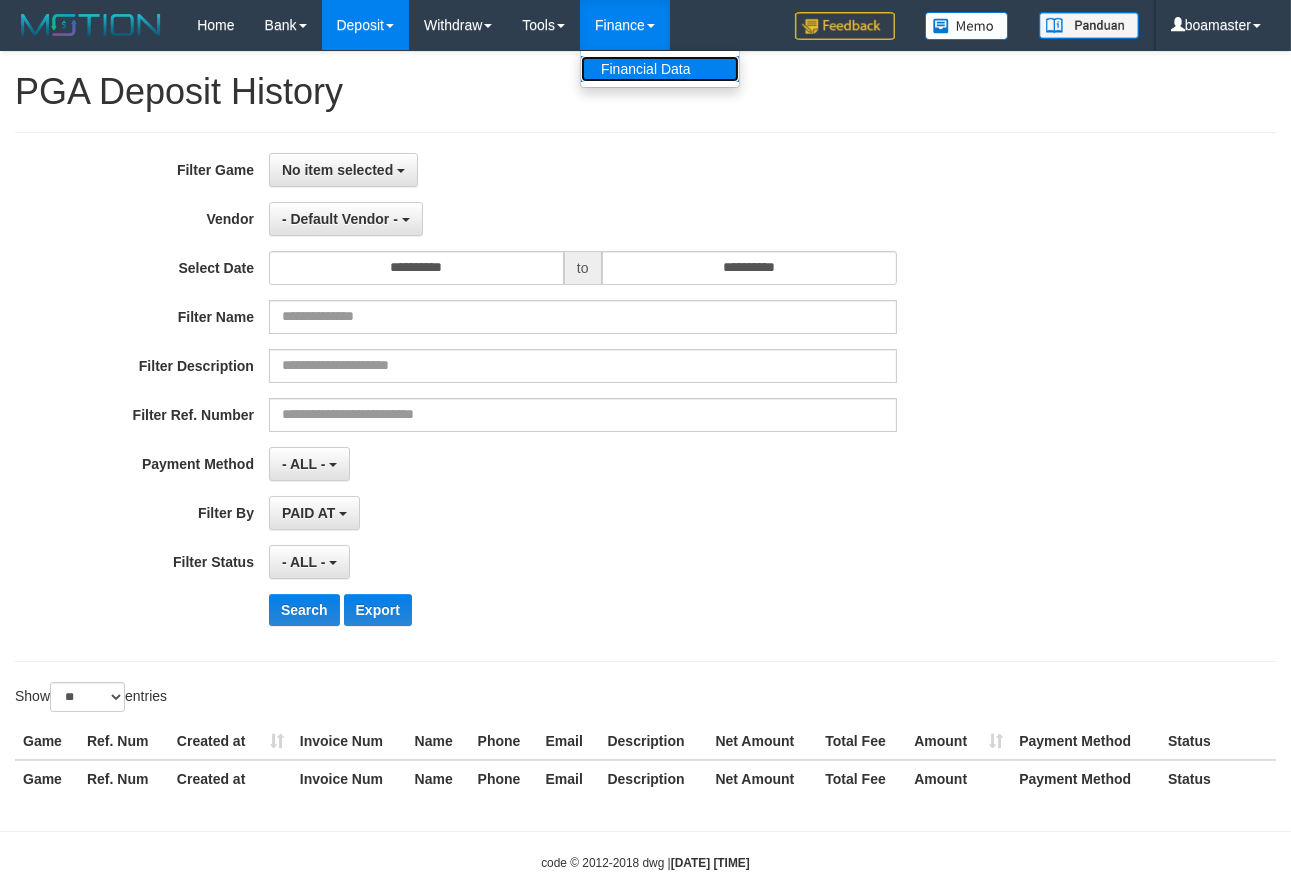 click on "Financial Data" at bounding box center [660, 69] 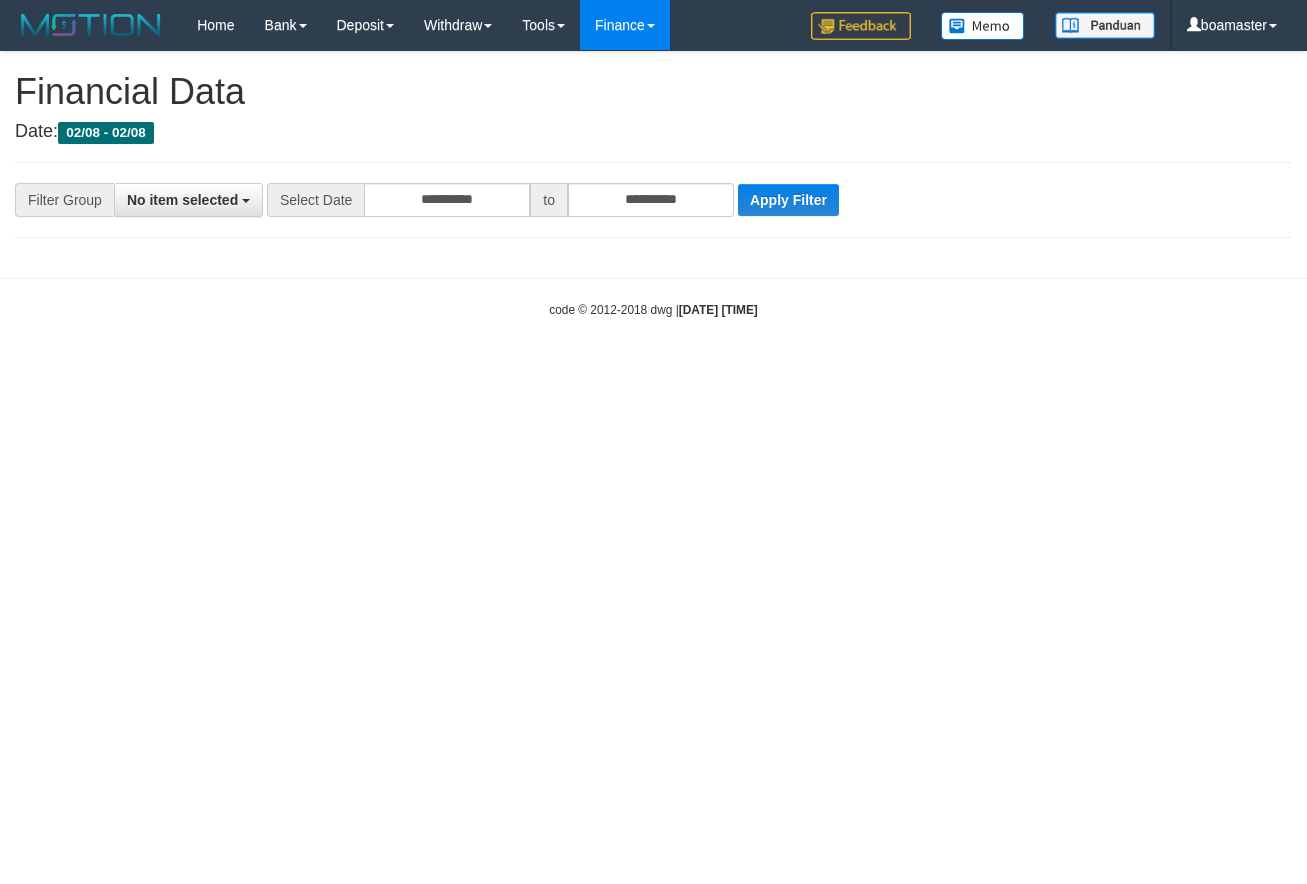 select 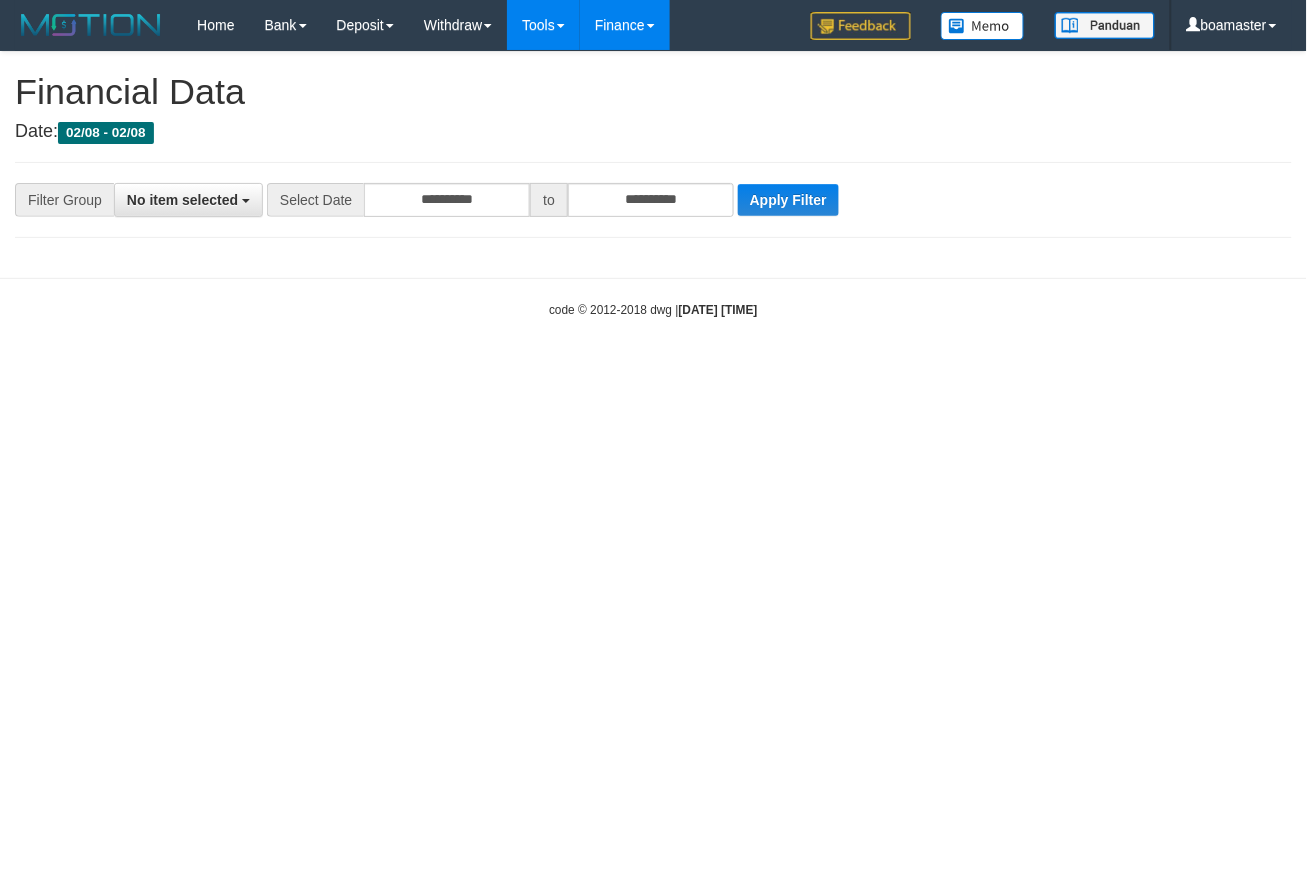 click on "Tools" at bounding box center (543, 25) 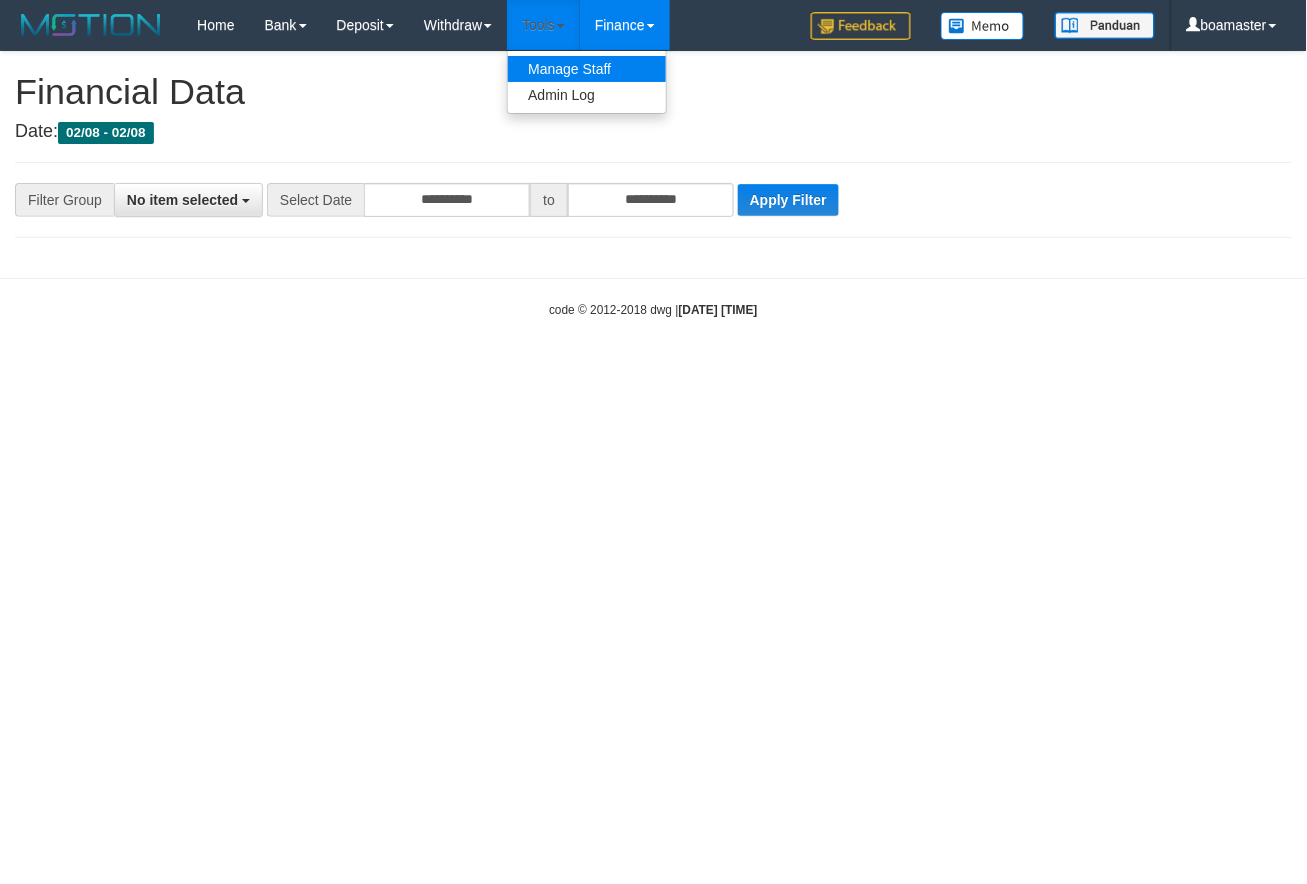 scroll, scrollTop: 0, scrollLeft: 0, axis: both 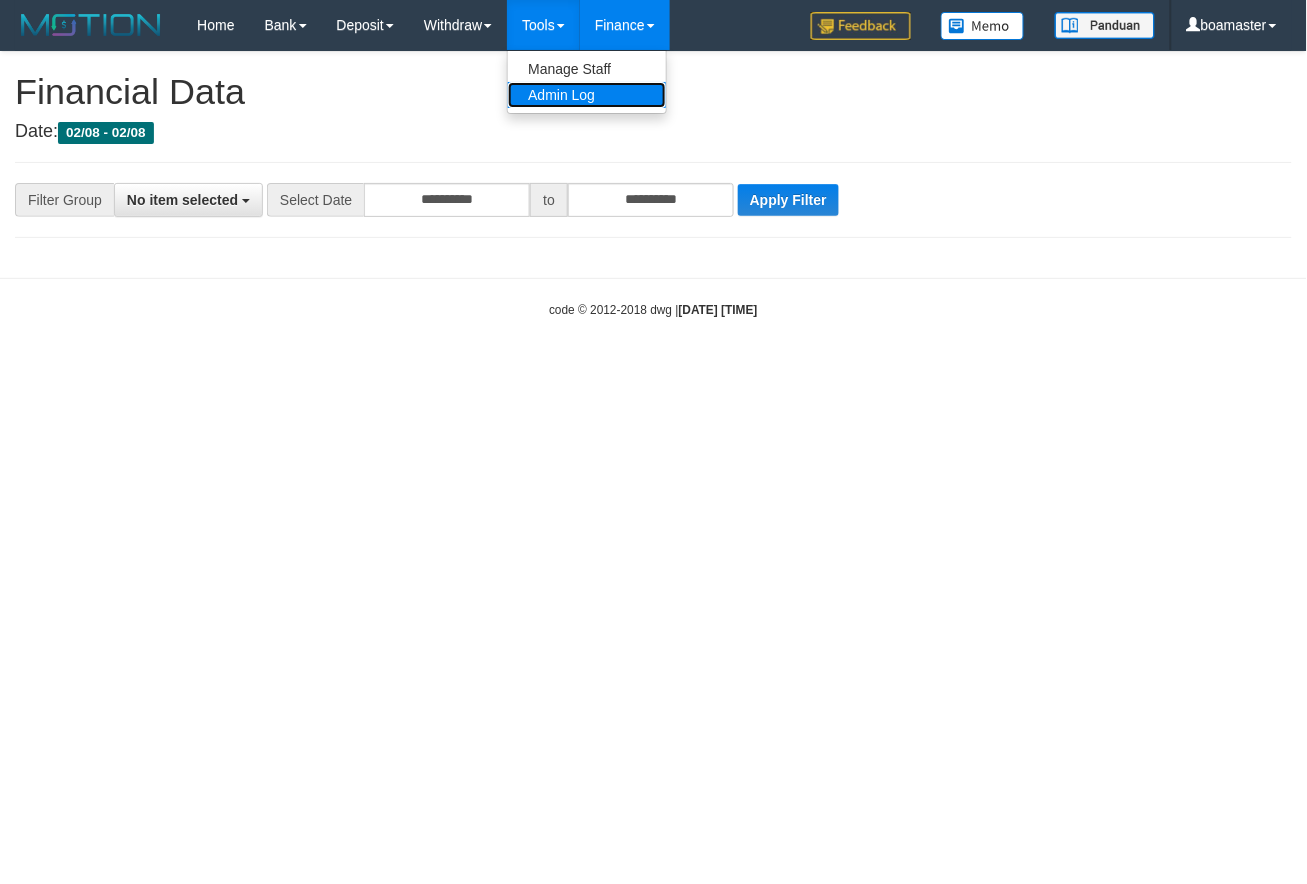 click on "Admin Log" at bounding box center (587, 95) 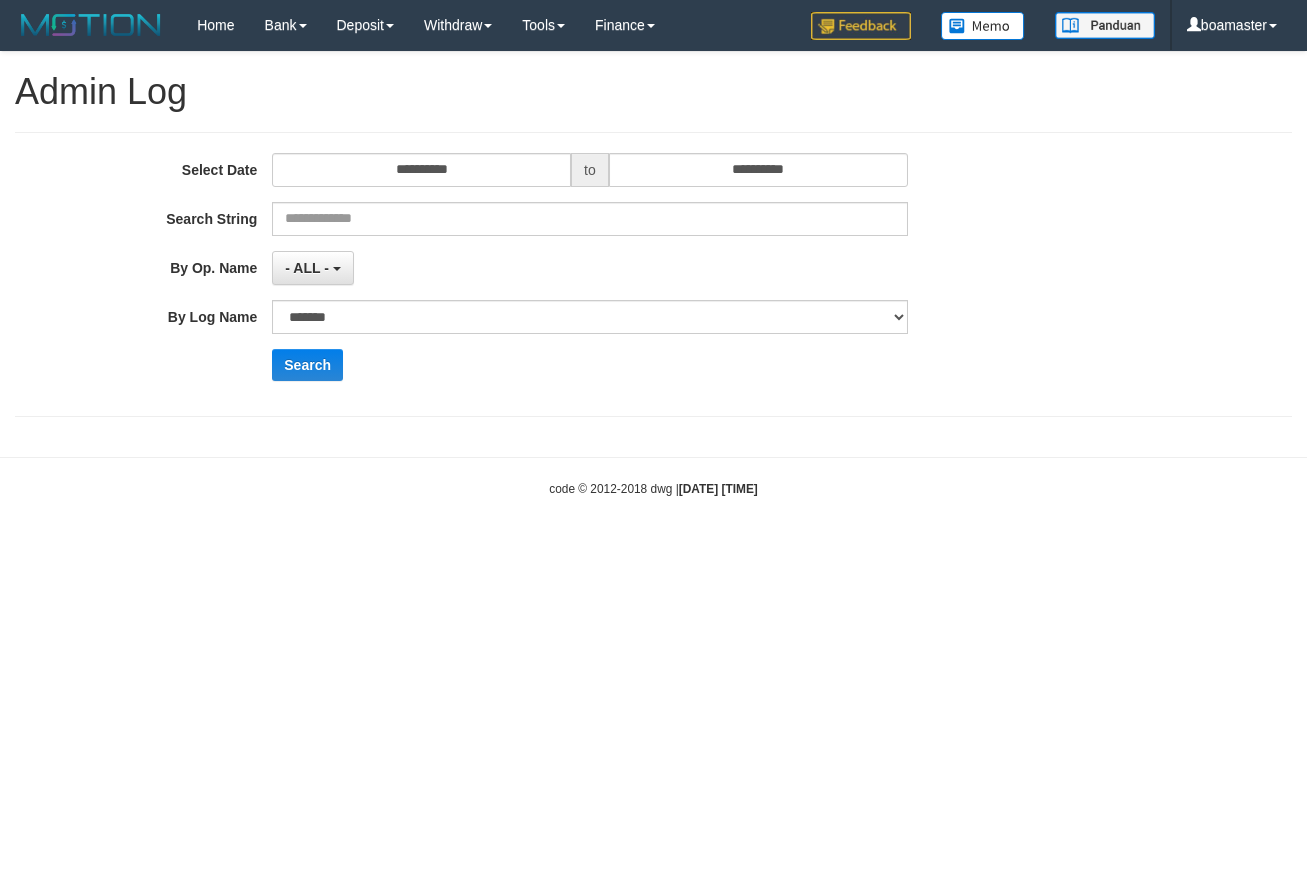 scroll, scrollTop: 0, scrollLeft: 0, axis: both 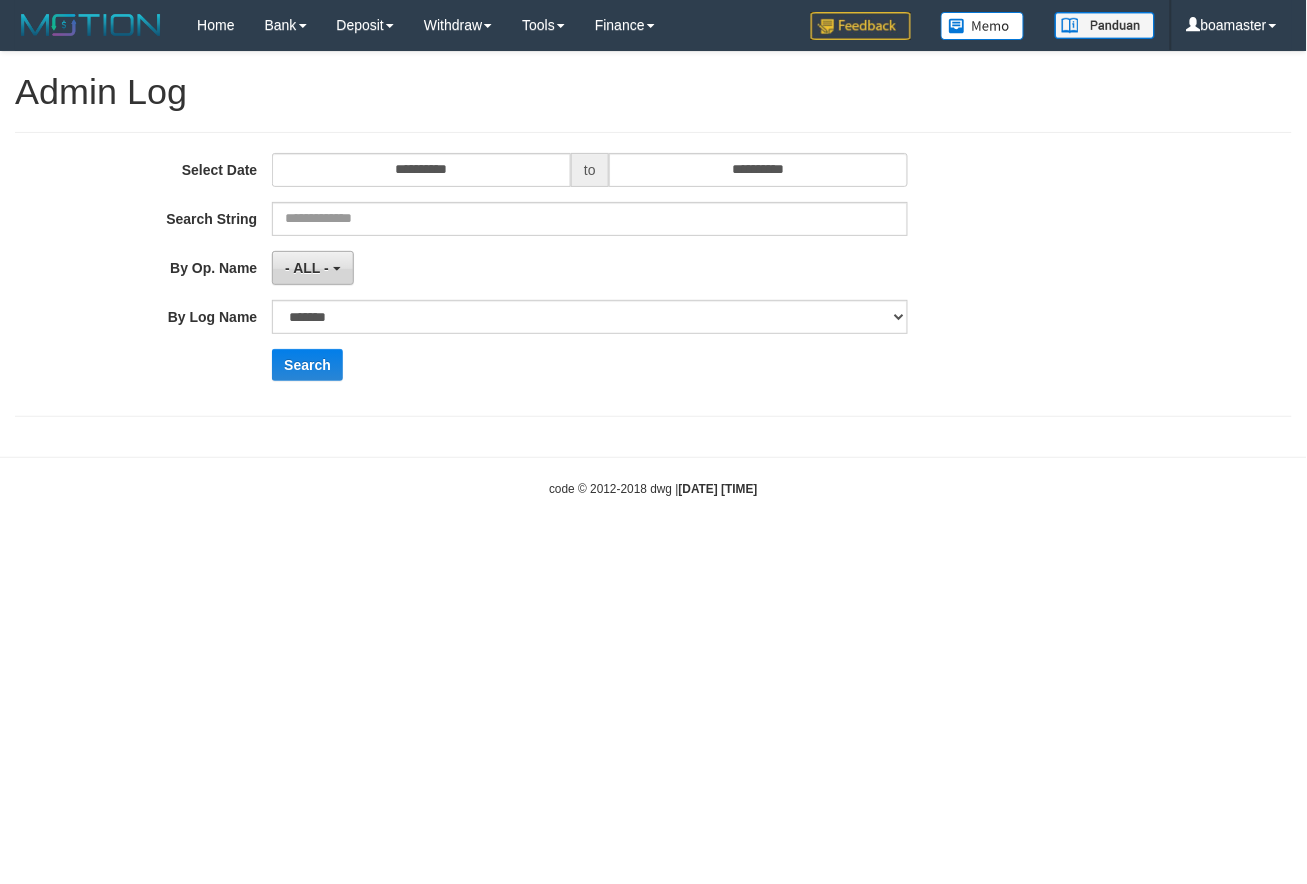 click on "- ALL -" at bounding box center [307, 268] 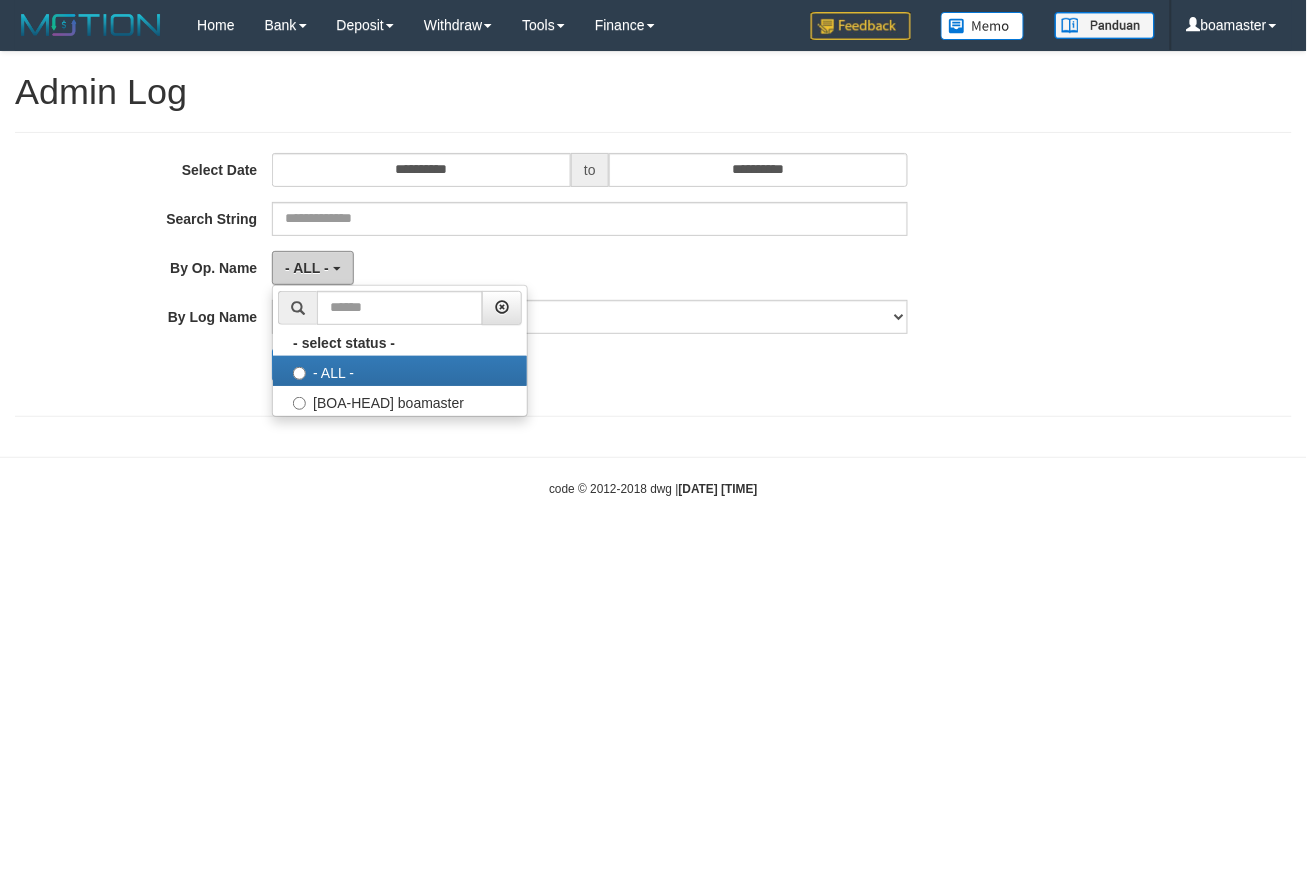 scroll, scrollTop: 0, scrollLeft: 0, axis: both 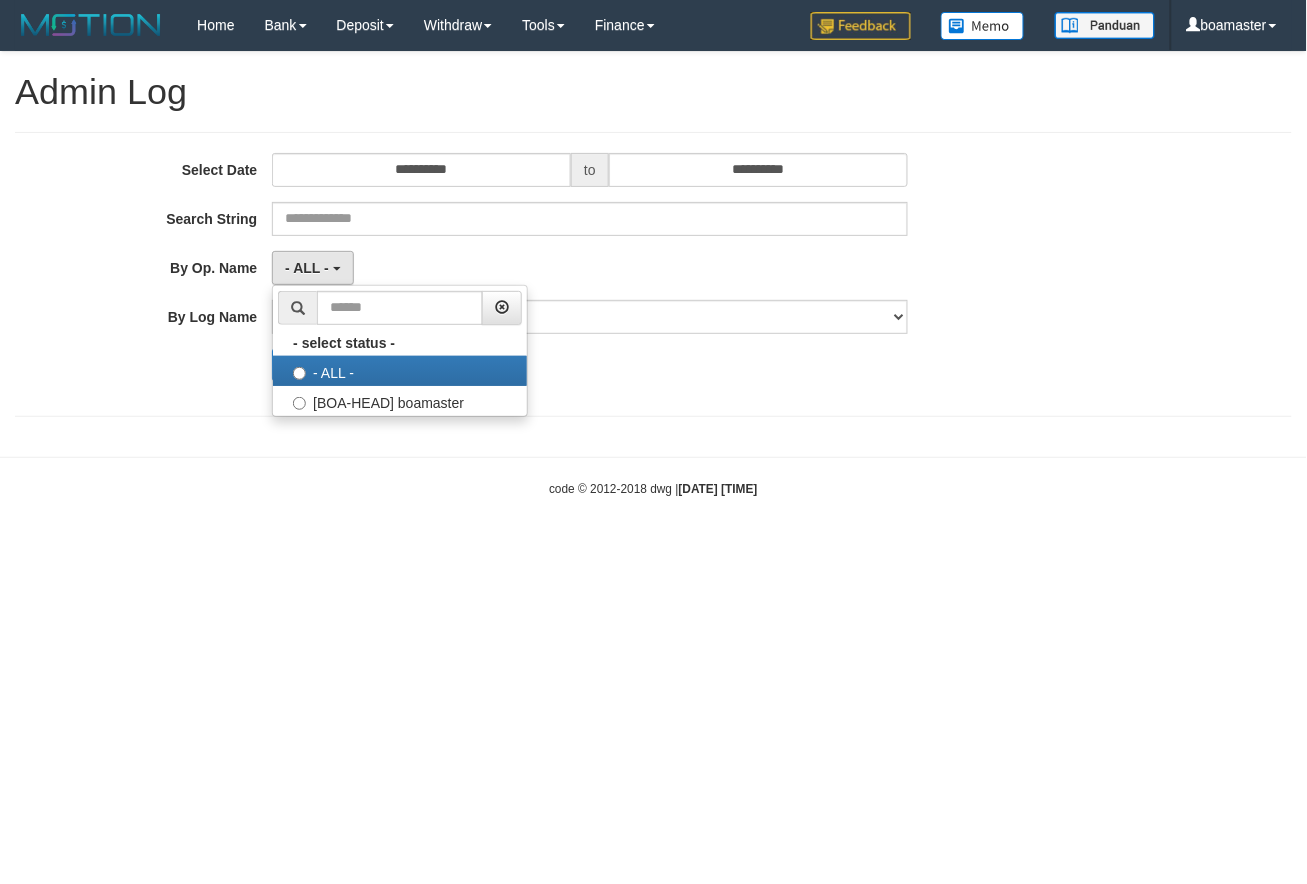 click on "Toggle navigation
Home
Bank
Account List
Load
By Website
Group
[ISPORT]													SAYAPBOLA
Mutasi Bank
Search
Sync
Note Mutasi
Deposit
DPS Fetch
DPS List
History
PGA History
Note DPS -" at bounding box center (653, 274) 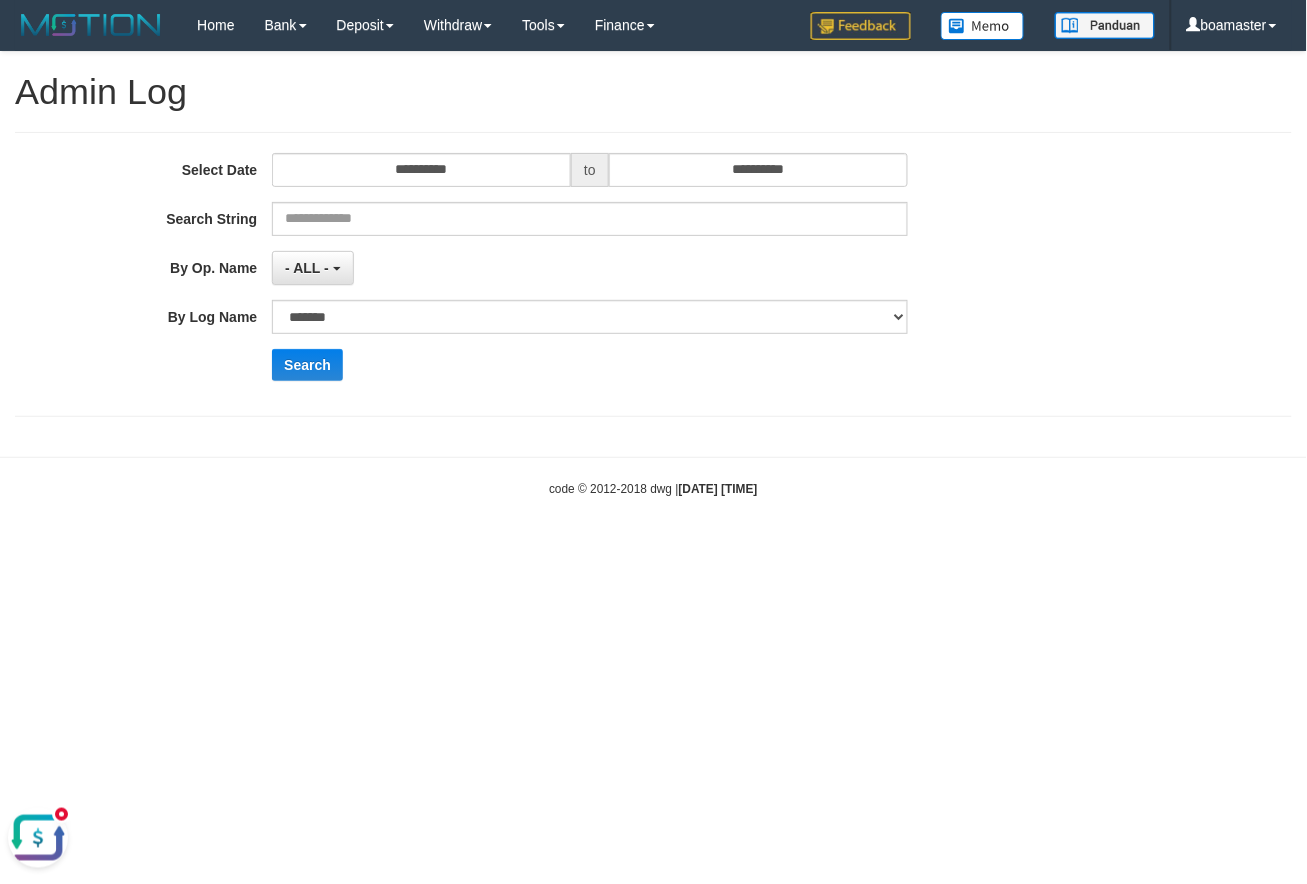 click at bounding box center (38, 837) 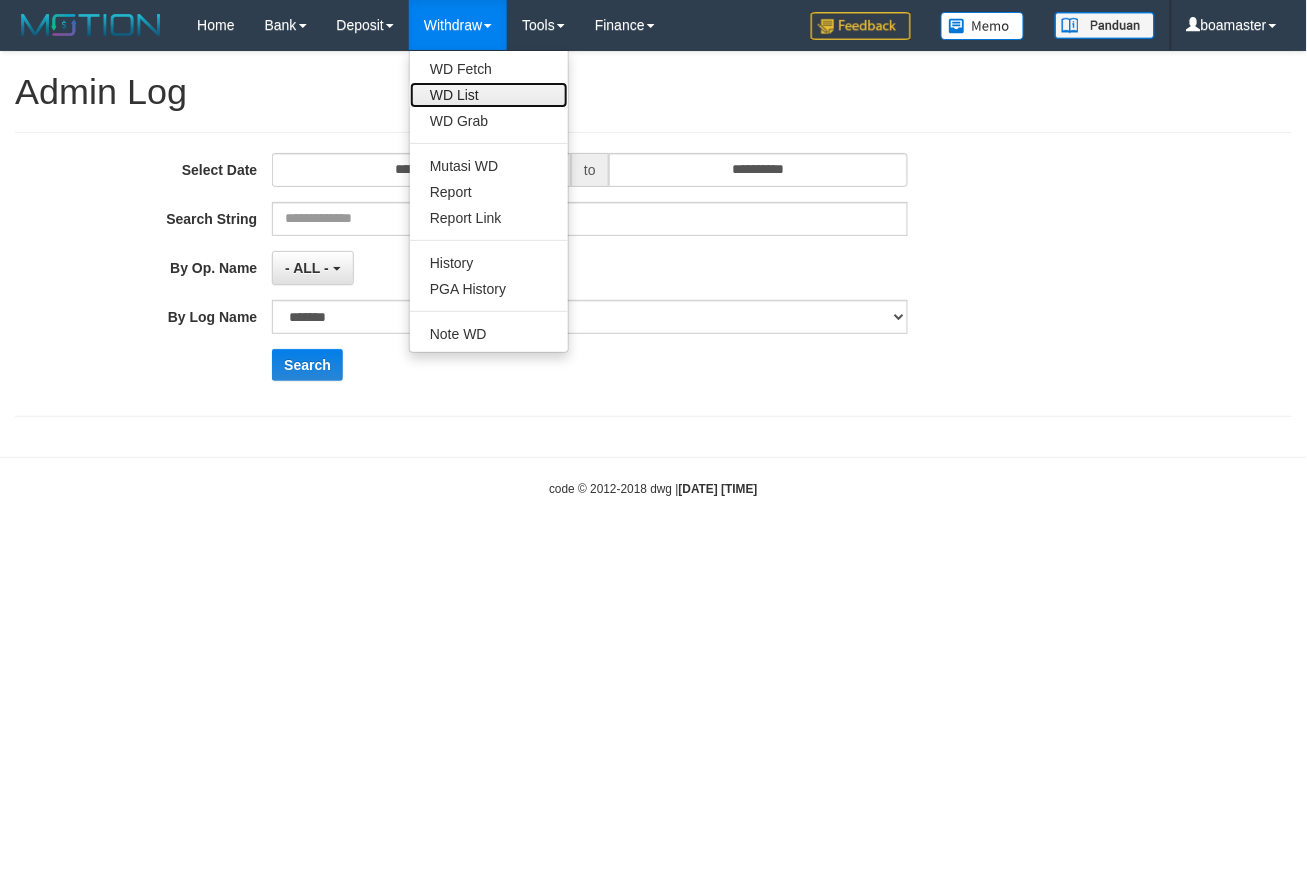 click on "WD List" at bounding box center (489, 95) 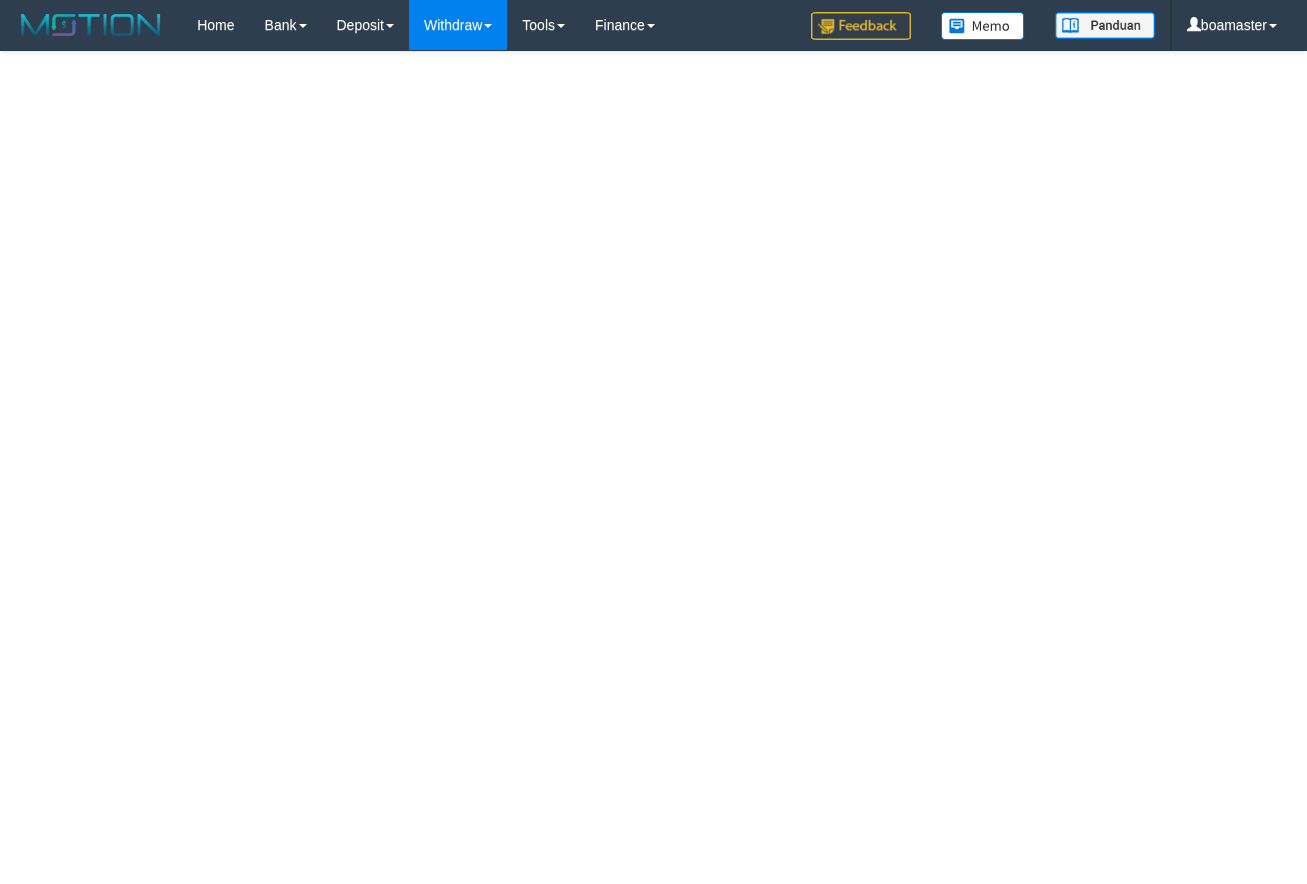 scroll, scrollTop: 0, scrollLeft: 0, axis: both 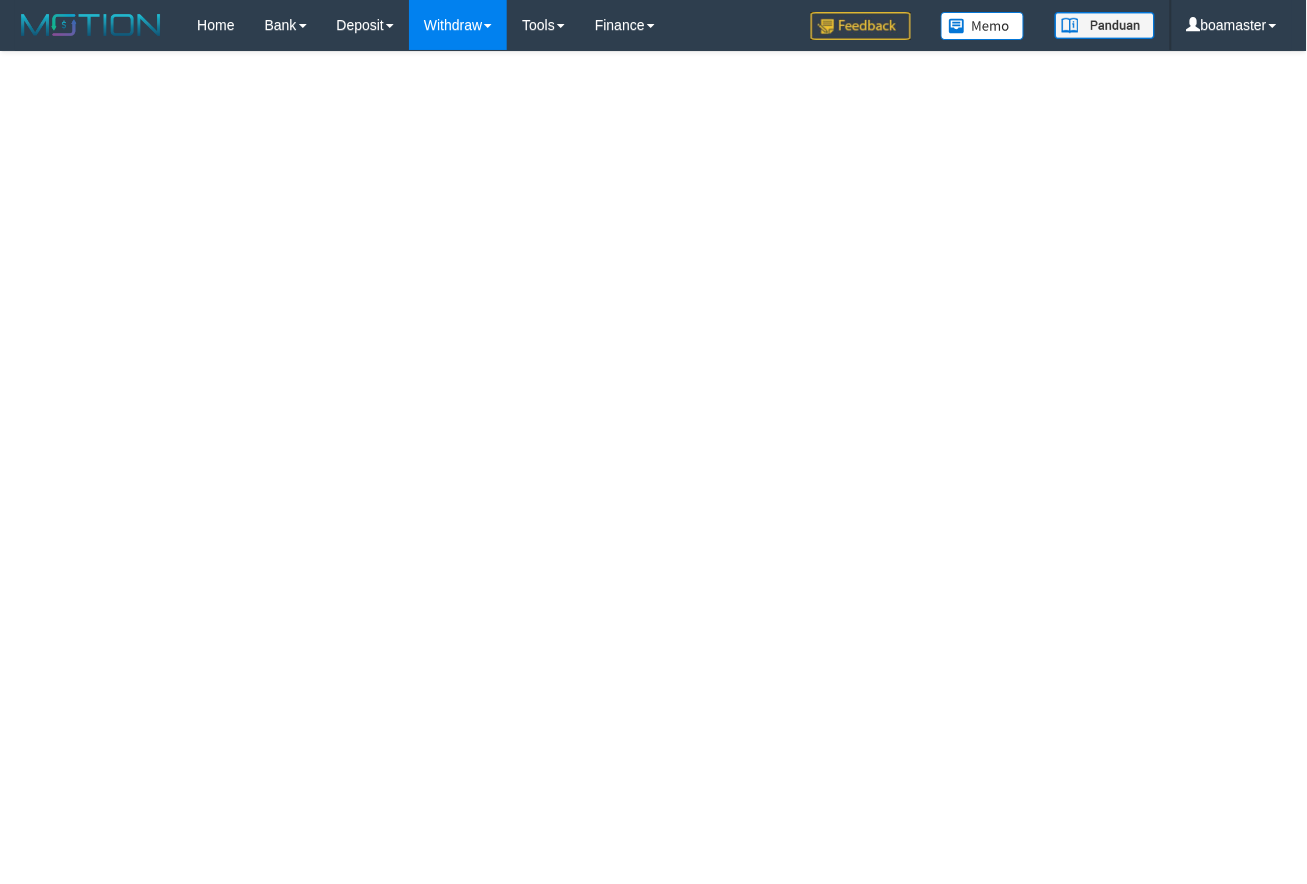 select 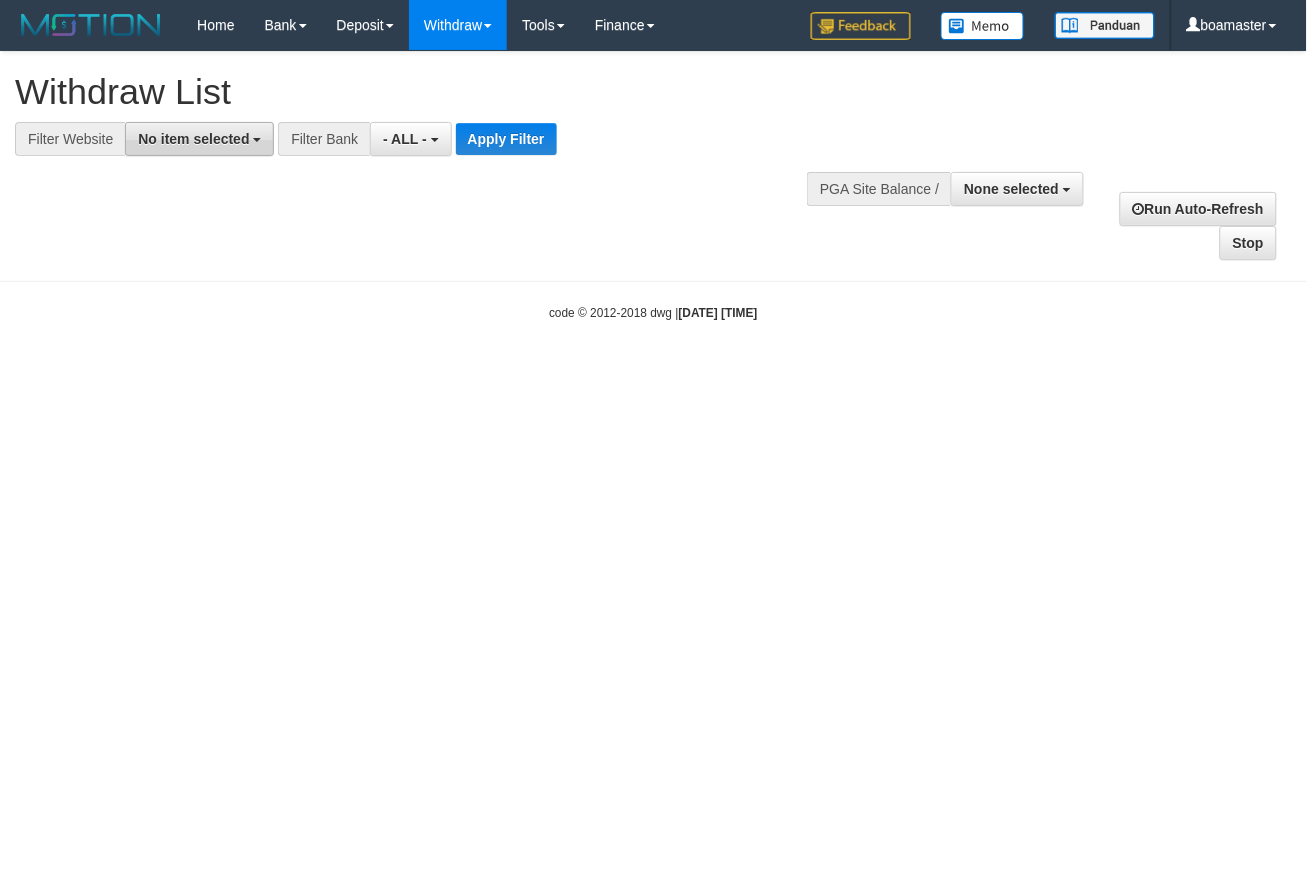 click on "No item selected" at bounding box center [193, 139] 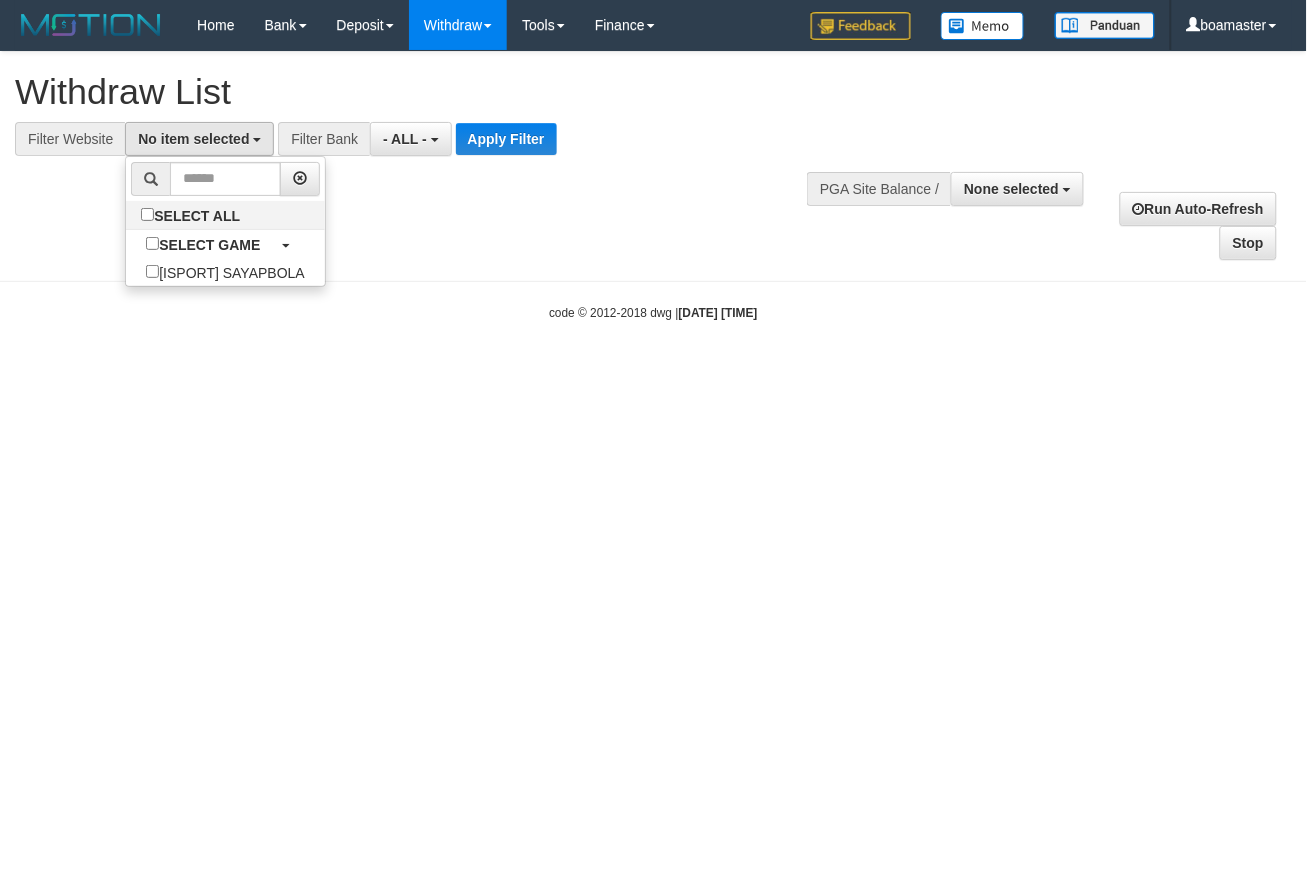 click on "code © 2012-2018 dwg |  [DATE] [TIME]" at bounding box center [653, 312] 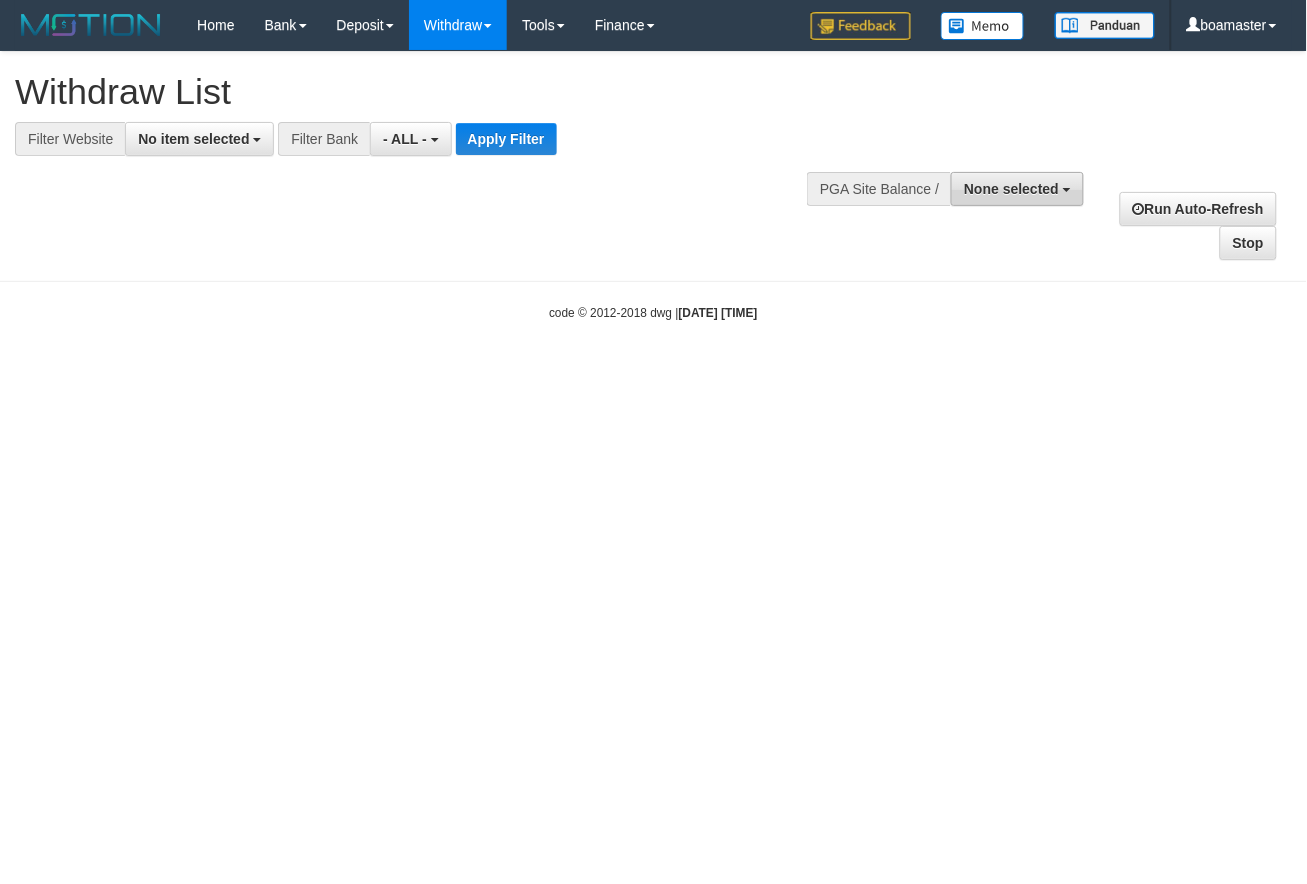 click on "None selected" at bounding box center [1017, 189] 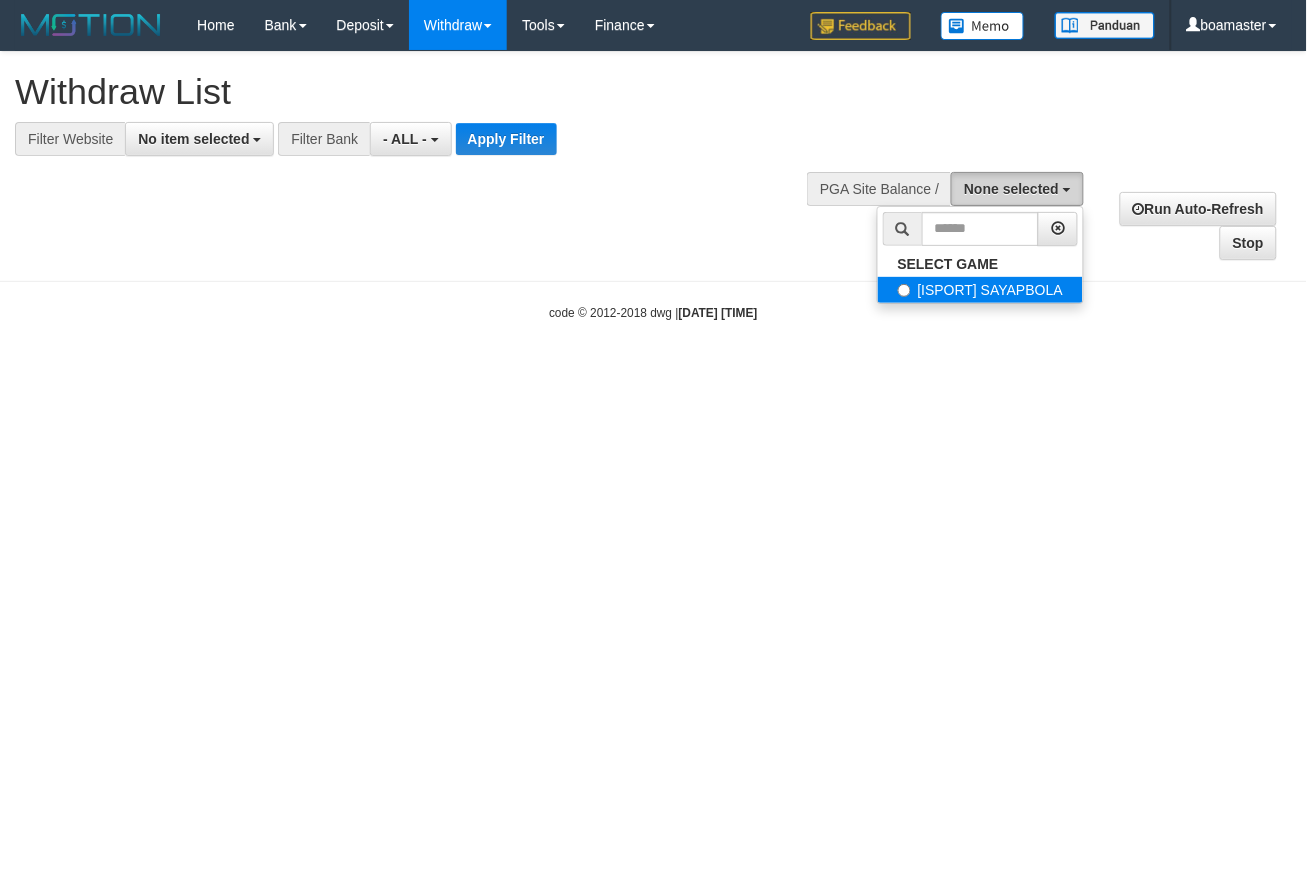 scroll, scrollTop: 0, scrollLeft: 0, axis: both 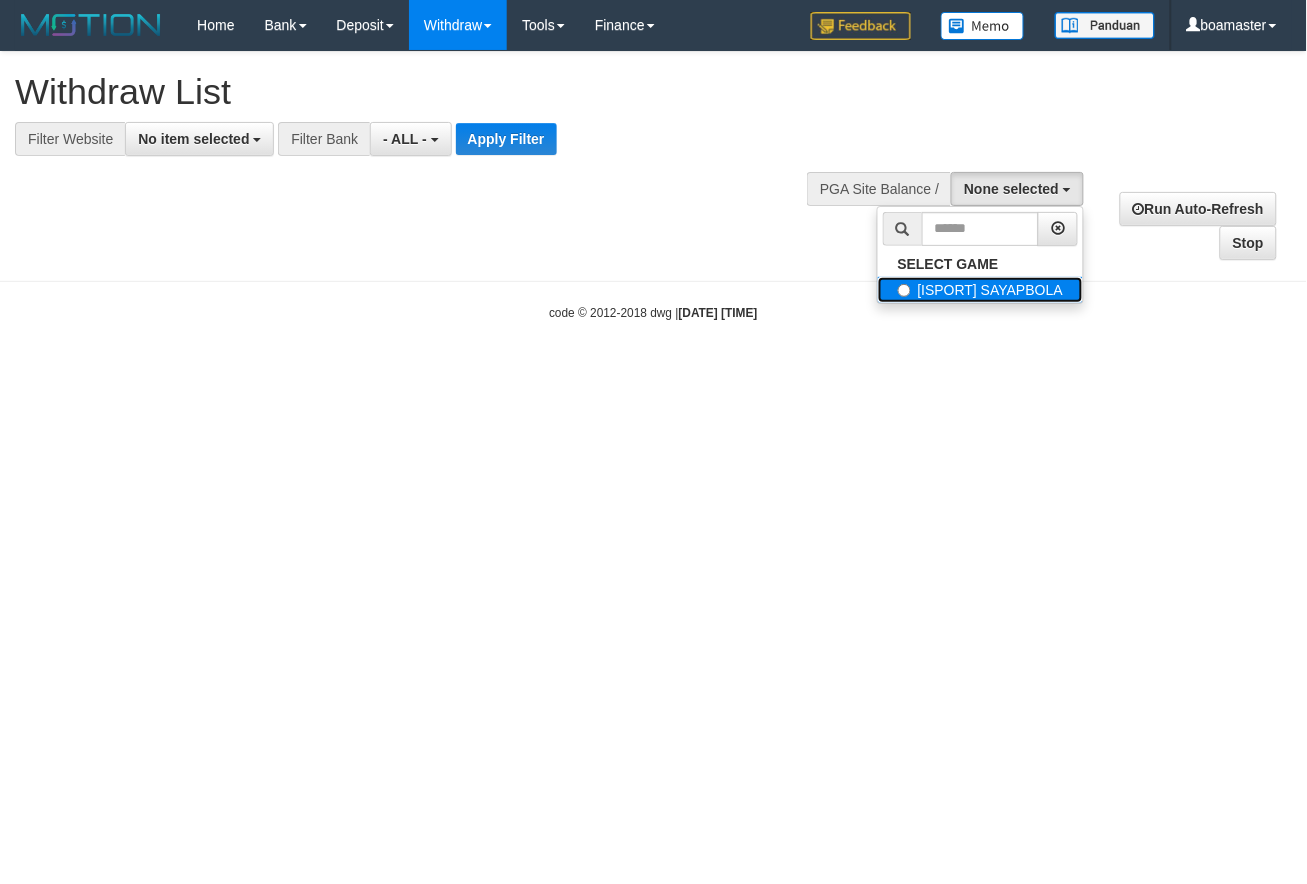 click on "[ISPORT] SAYAPBOLA" at bounding box center (981, 290) 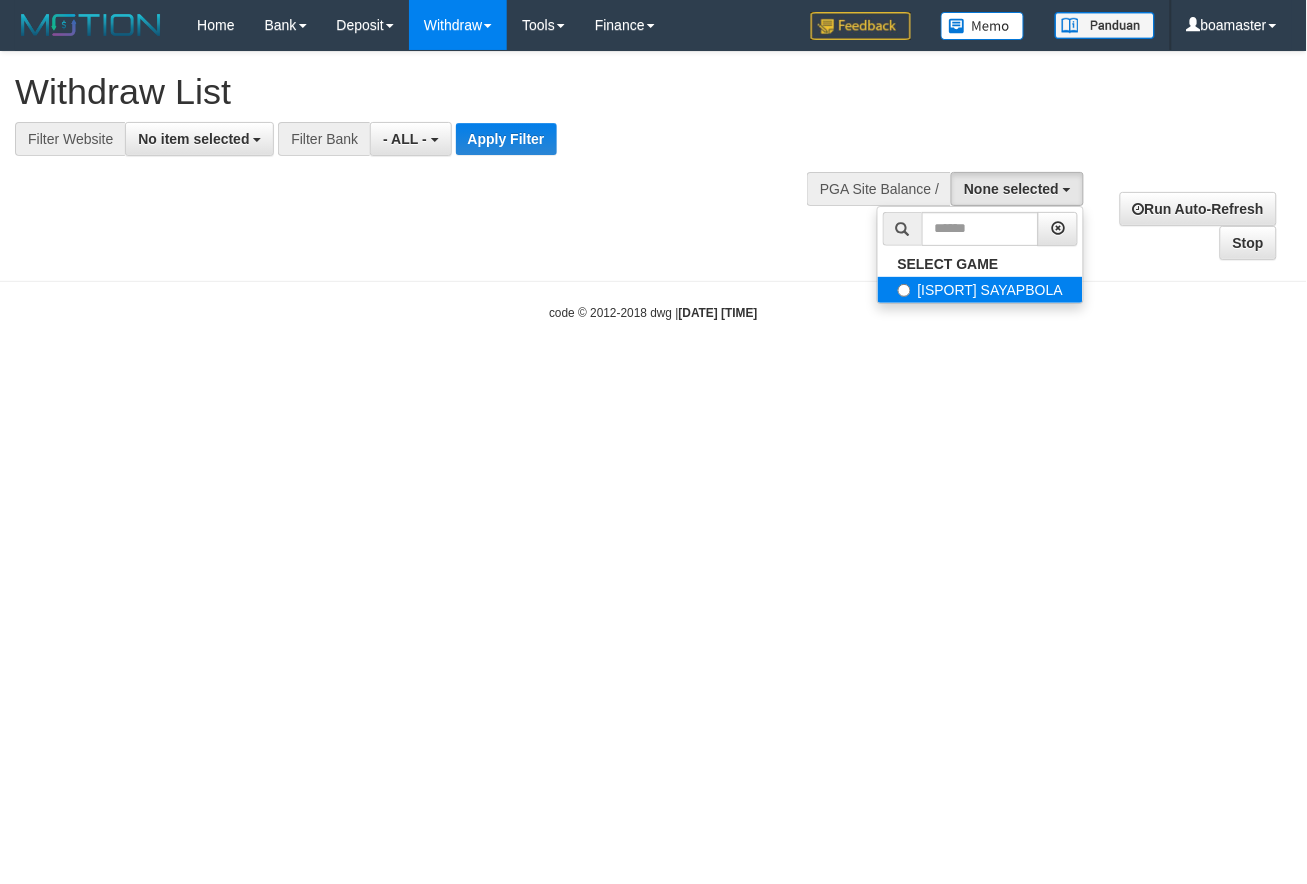select on "****" 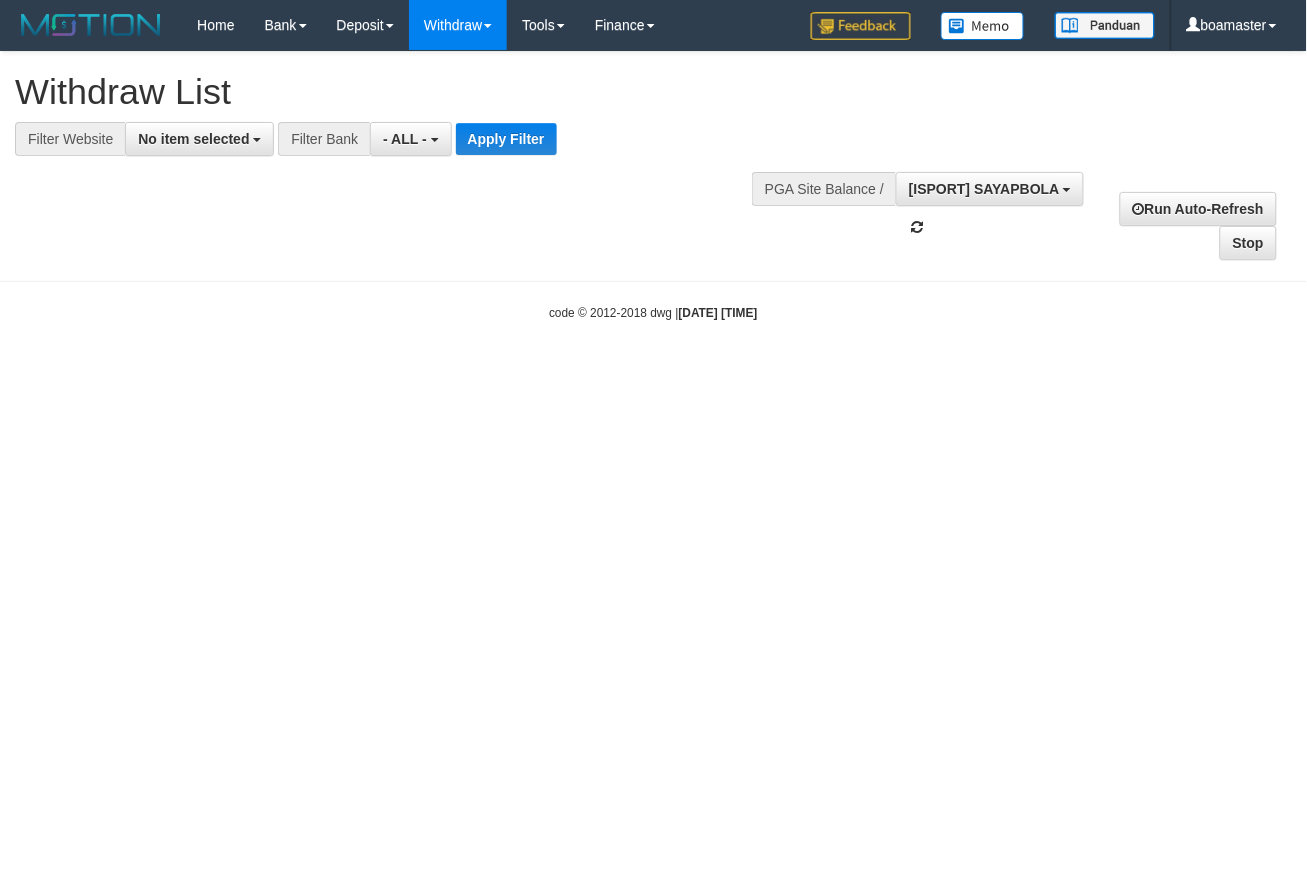 scroll, scrollTop: 17, scrollLeft: 0, axis: vertical 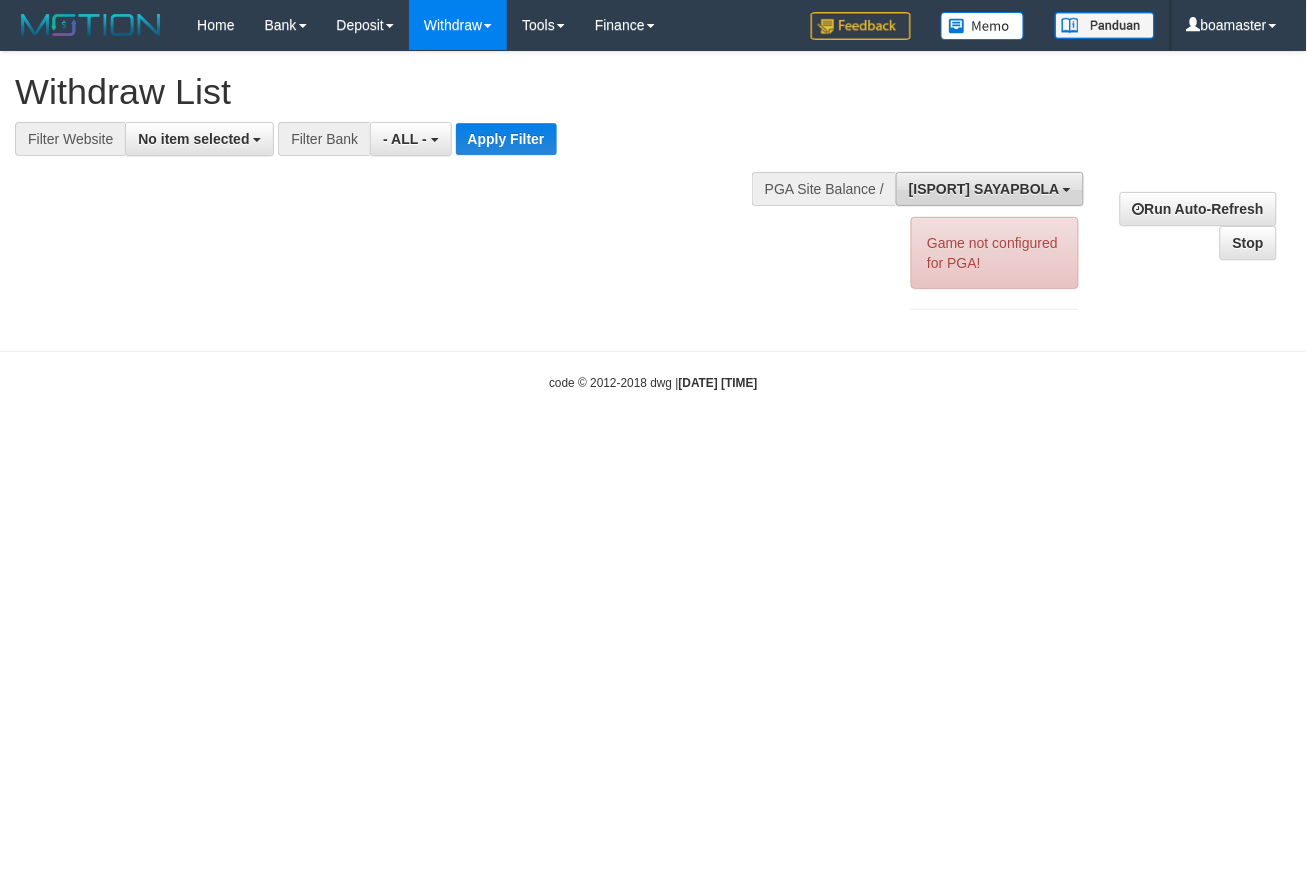 click on "[ISPORT] SAYAPBOLA" at bounding box center (984, 189) 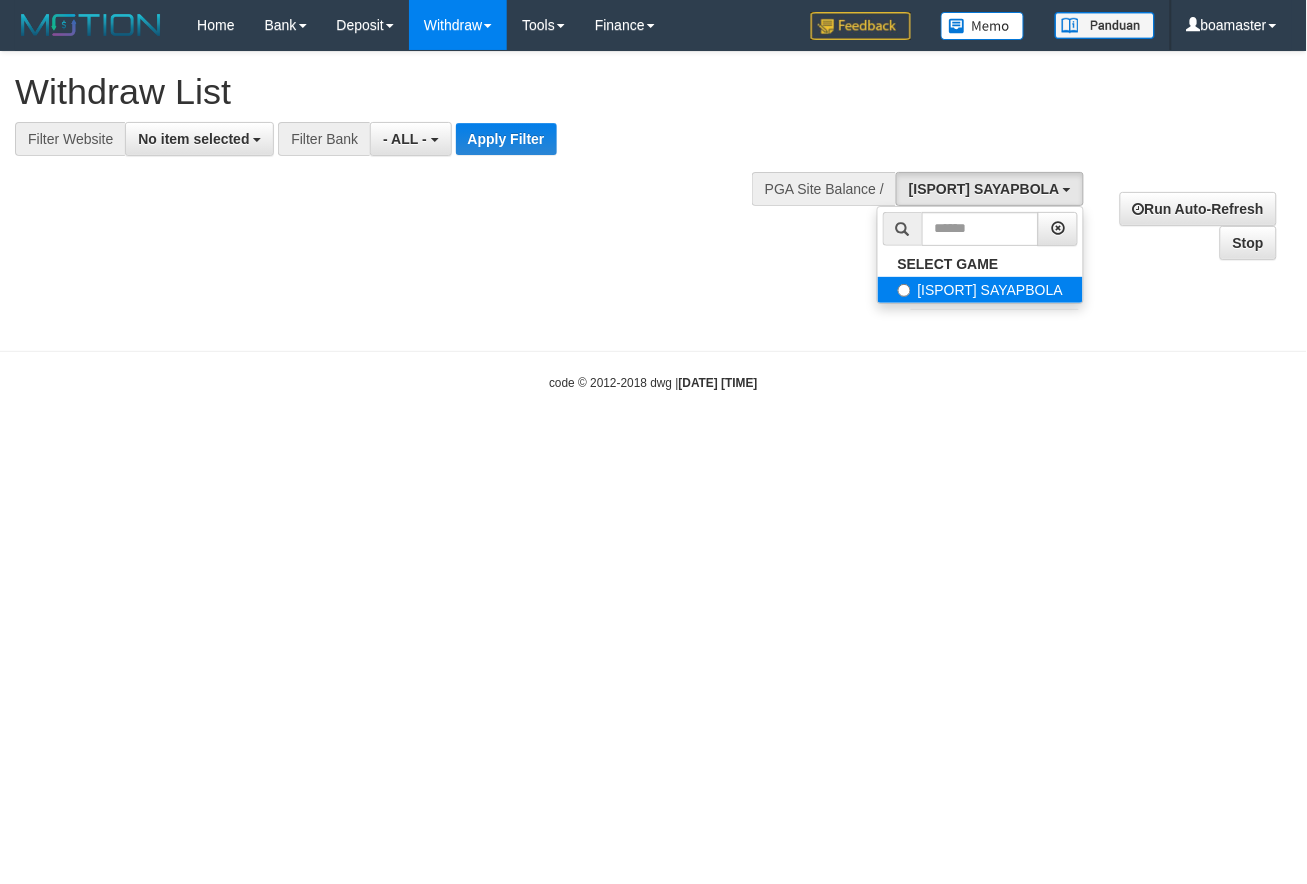 click on "[ISPORT] SAYAPBOLA" at bounding box center [981, 290] 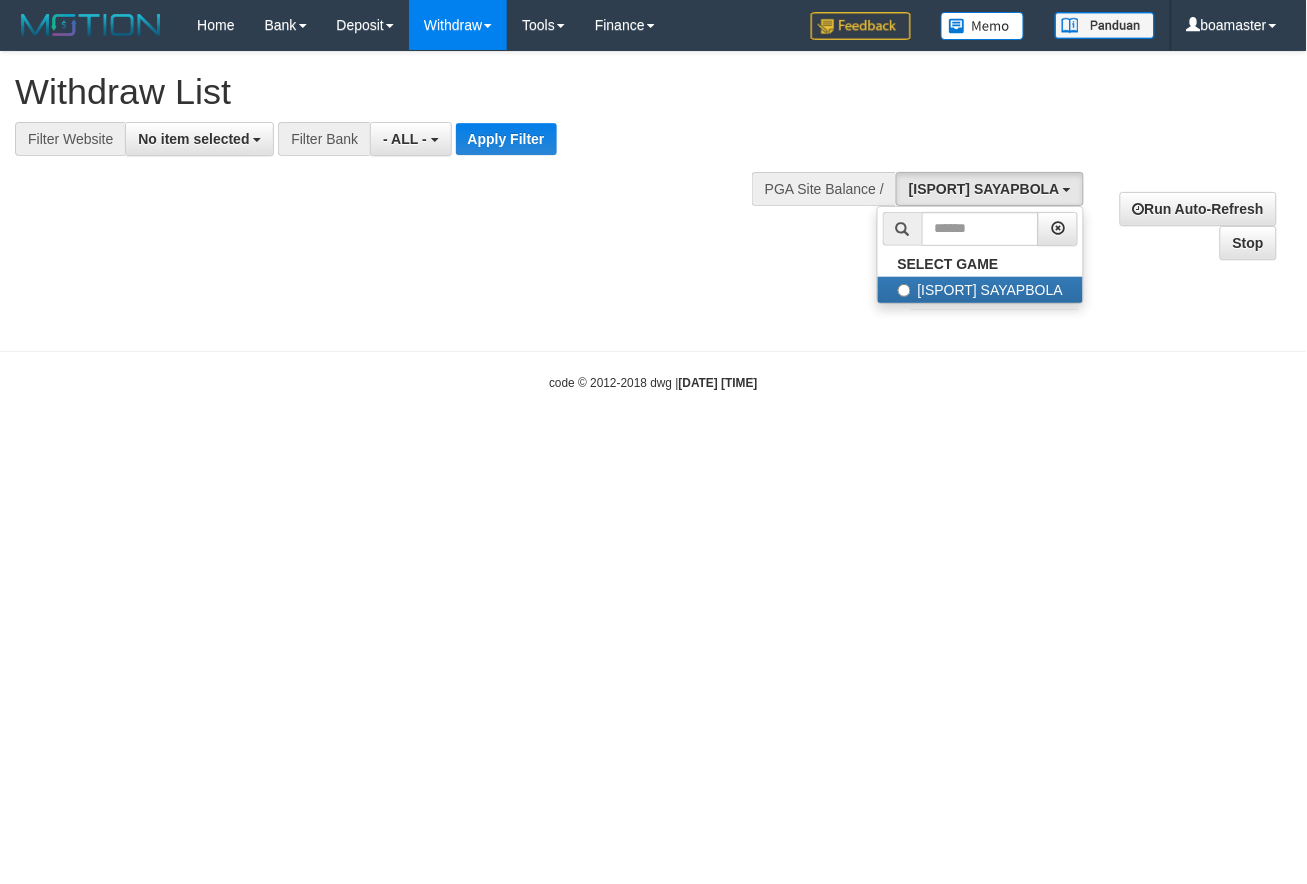 click on "Toggle navigation
Home
Bank
Account List
Load
By Website
Group
[ISPORT]													SAYAPBOLA
Mutasi Bank
Search
Sync
Note Mutasi
Deposit
DPS Fetch
DPS List
History
PGA History
Note DPS -" at bounding box center (653, 221) 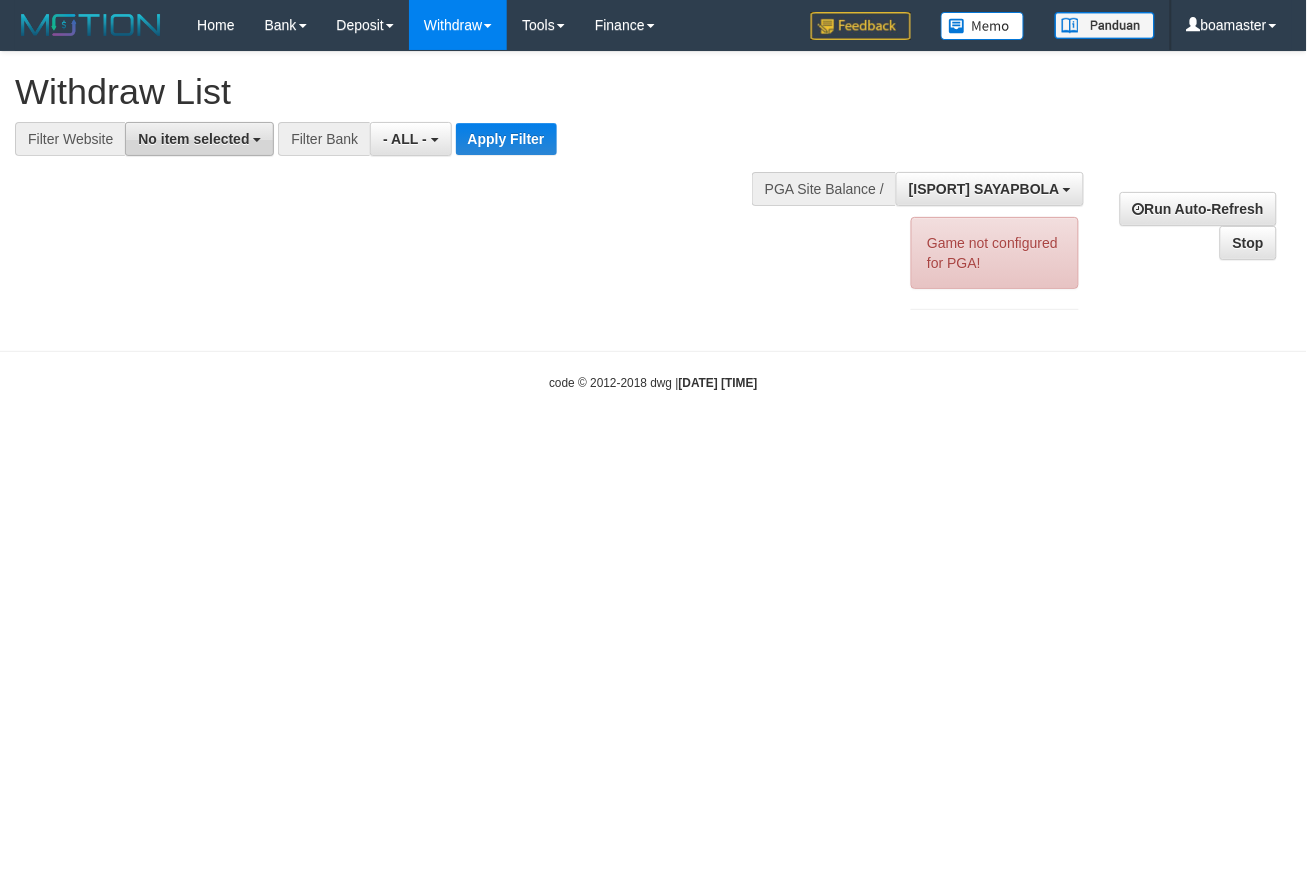 click on "No item selected" at bounding box center [193, 139] 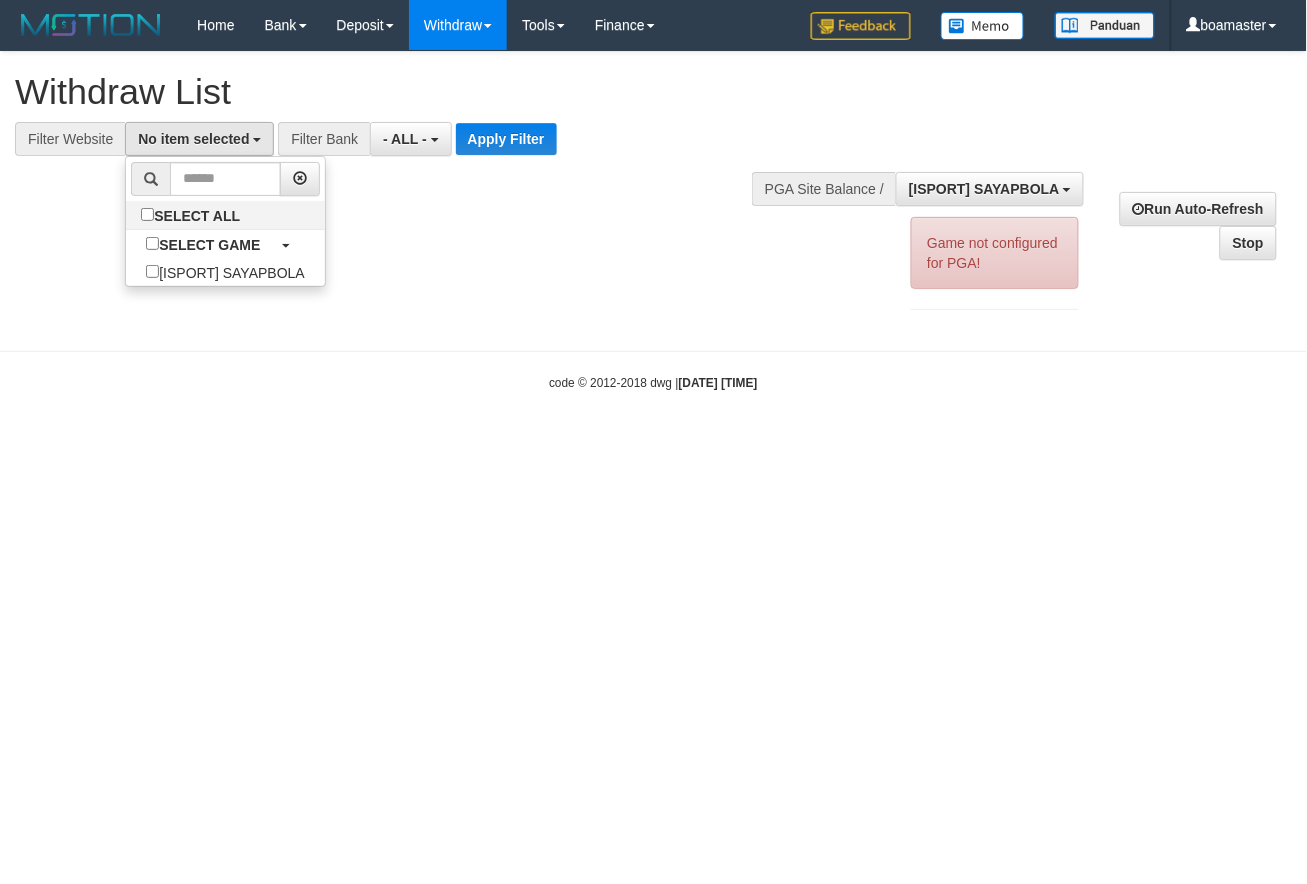 click on "**********" at bounding box center (653, 191) 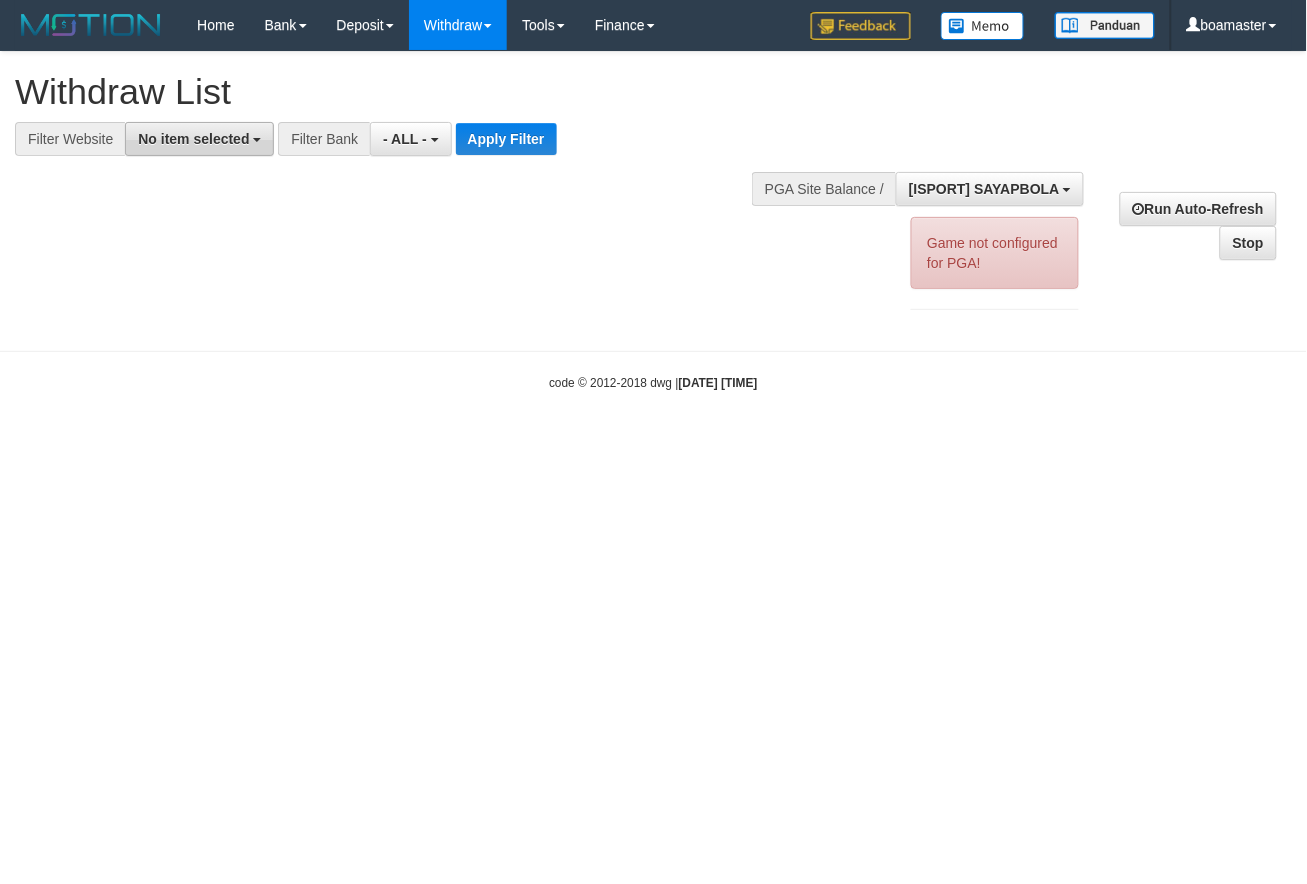 click on "No item selected" at bounding box center [193, 139] 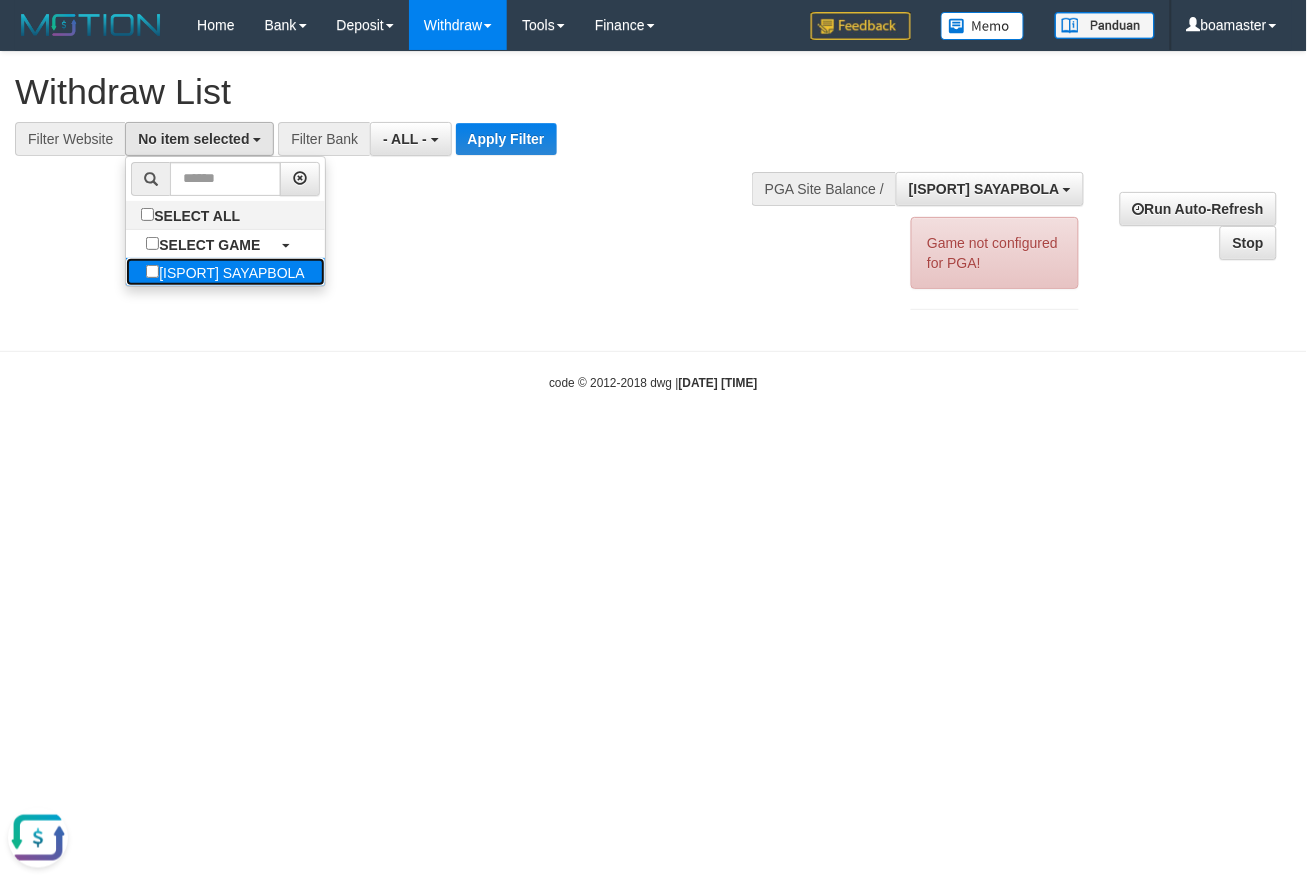 click on "[ISPORT] SAYAPBOLA" at bounding box center (225, 272) 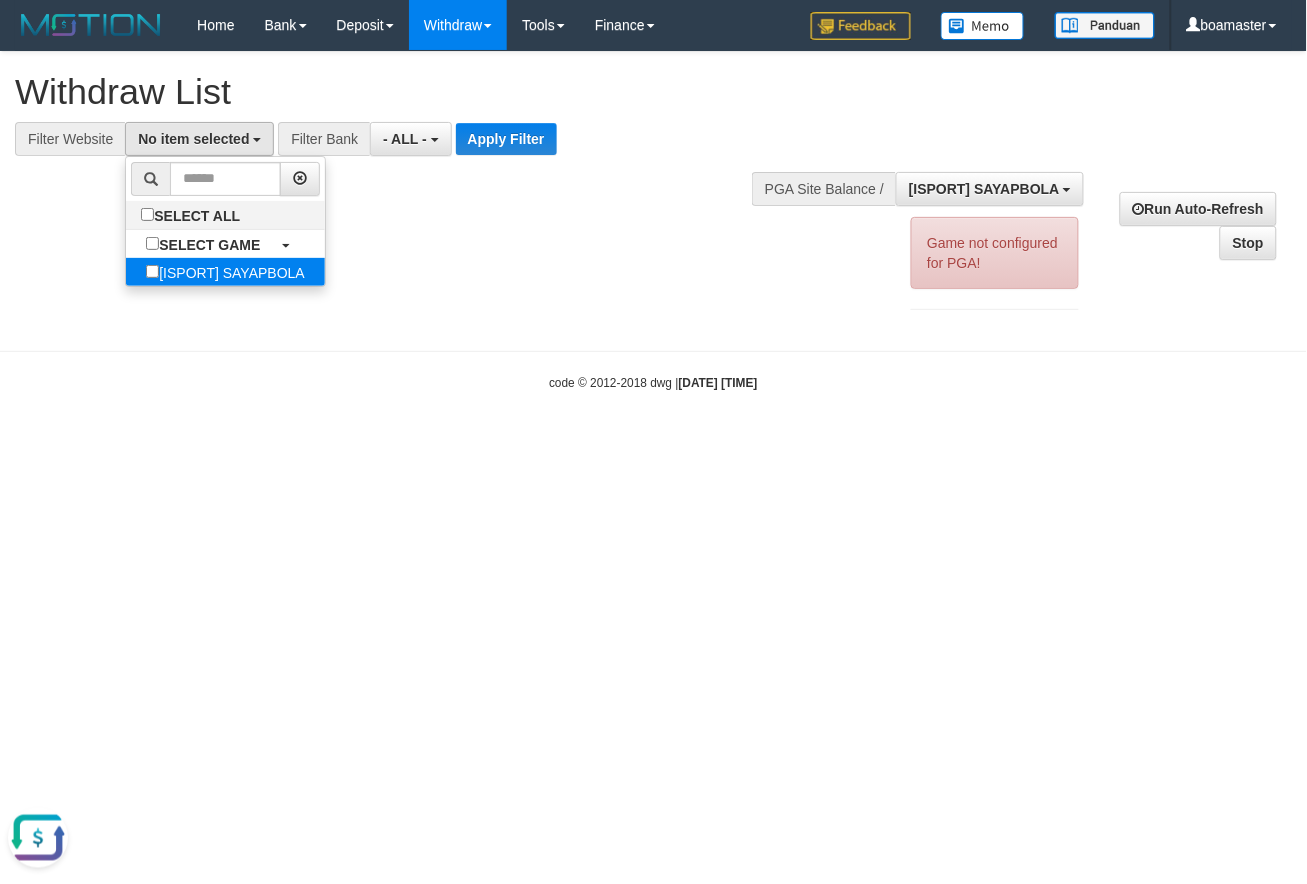 select on "****" 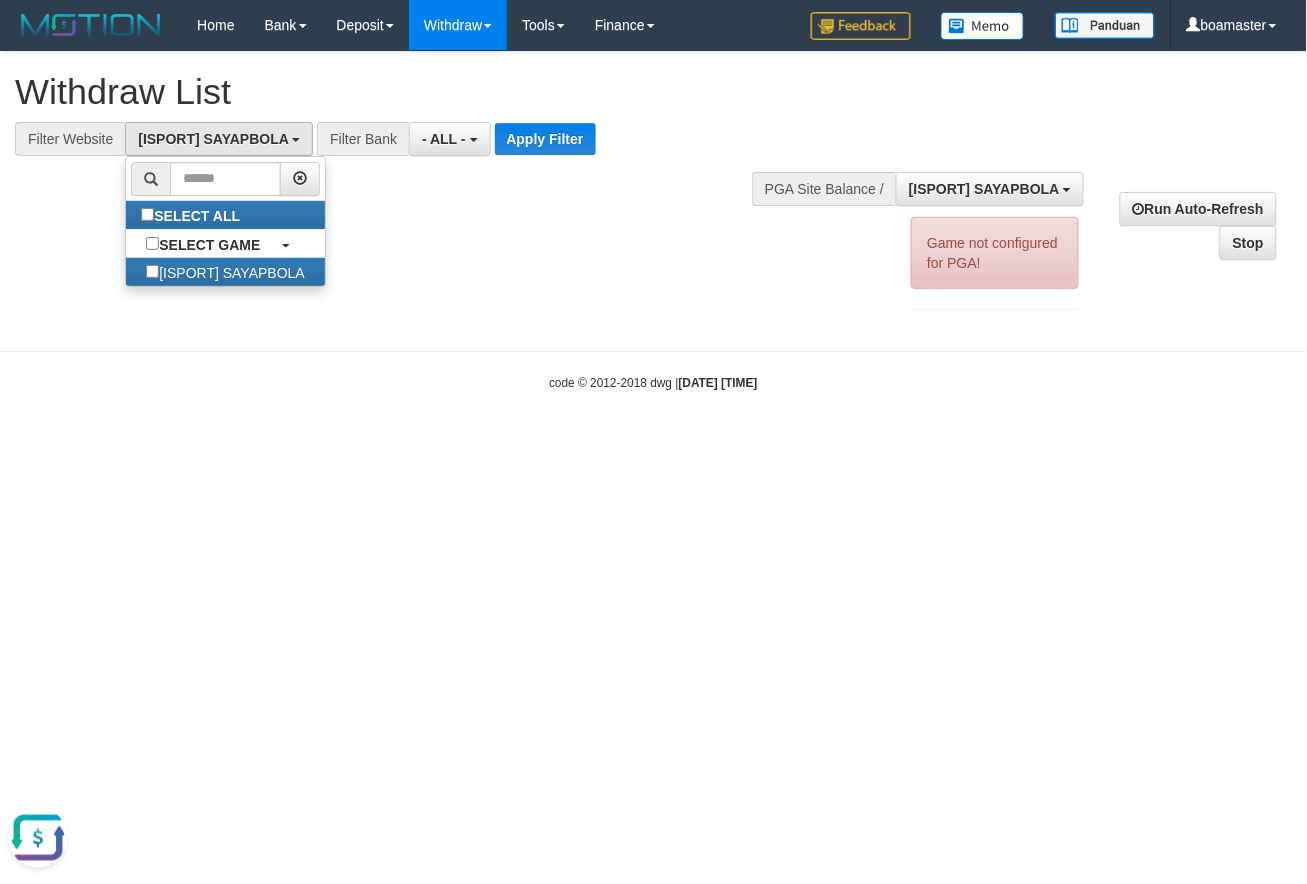 scroll, scrollTop: 17, scrollLeft: 0, axis: vertical 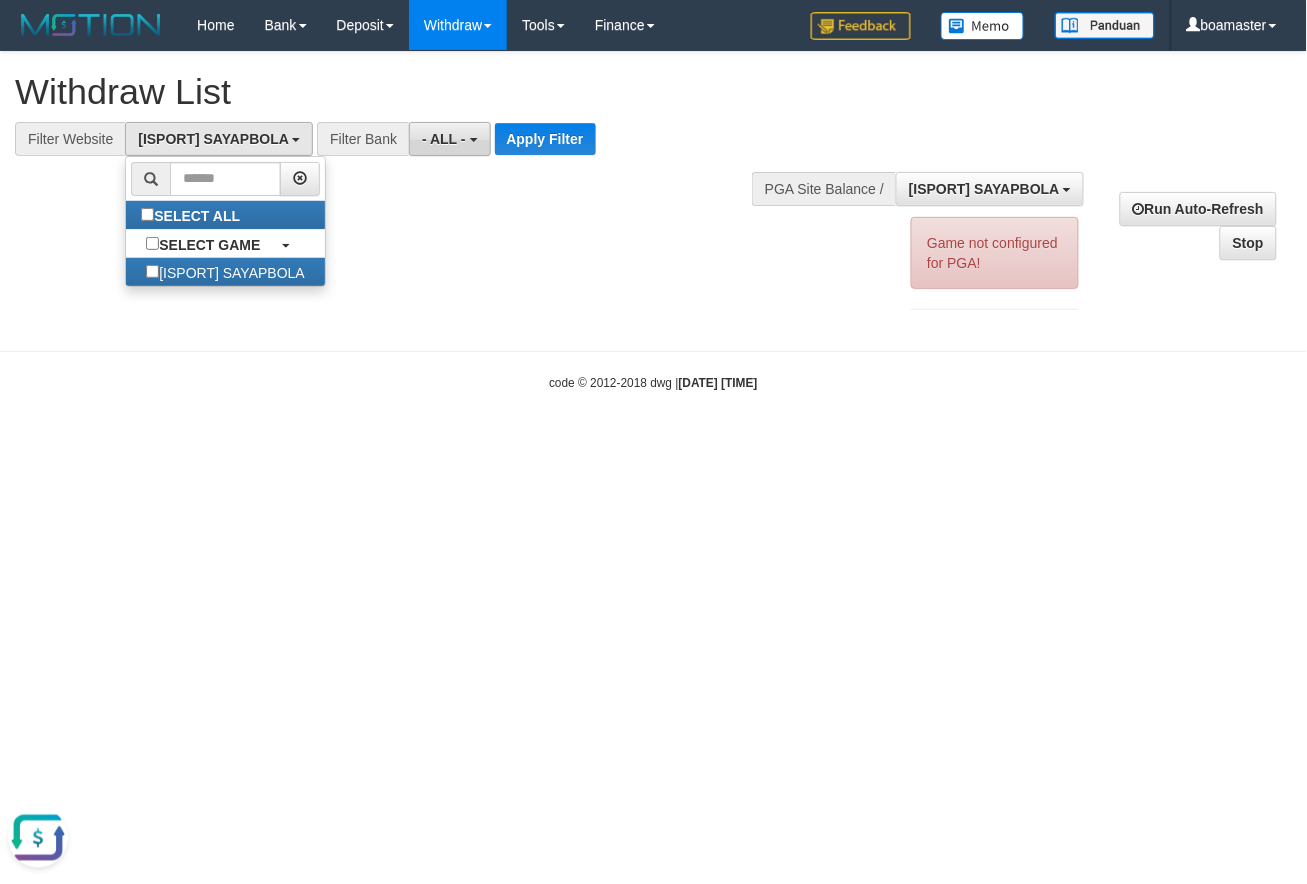 click on "- ALL -" at bounding box center [444, 139] 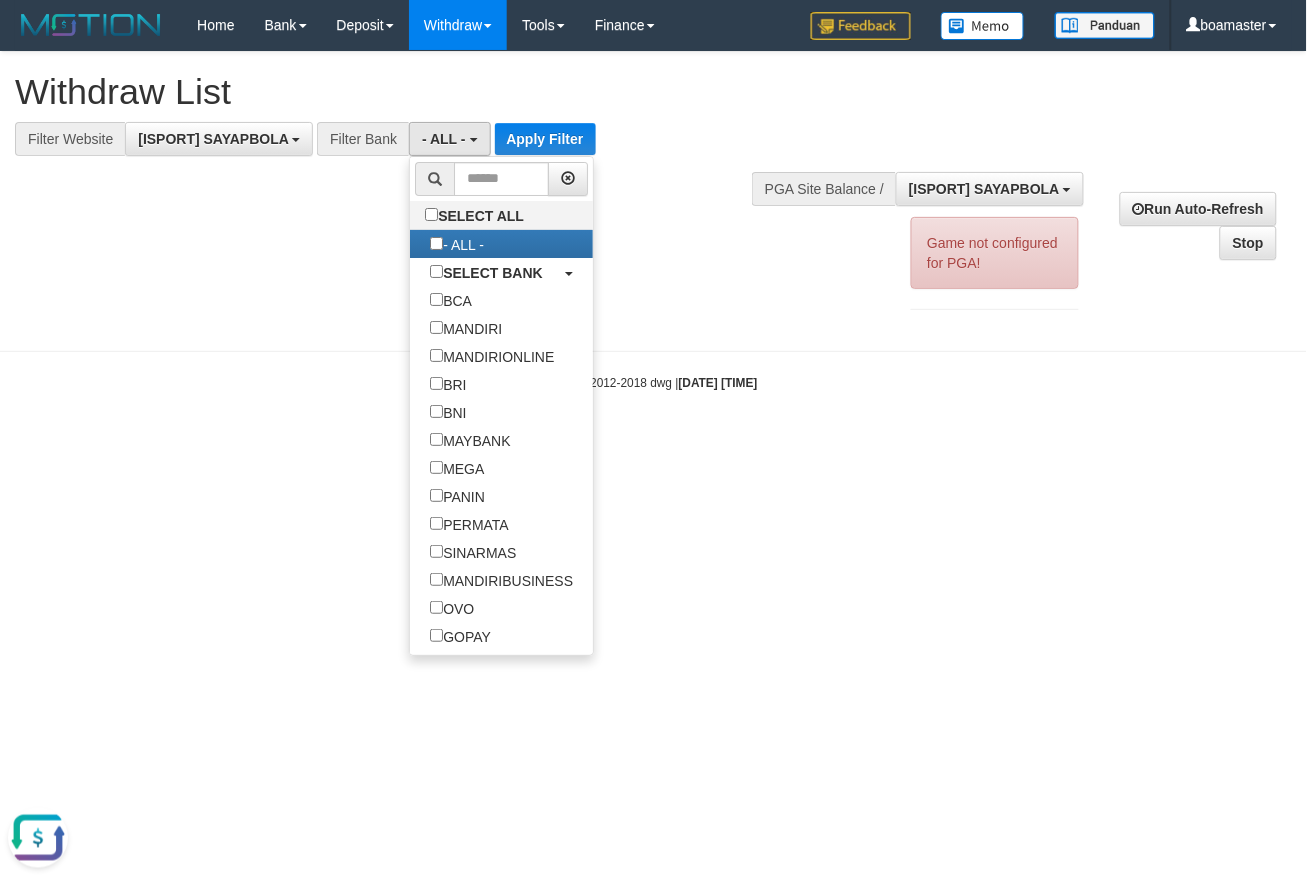click on "Filter Bank" at bounding box center (363, 139) 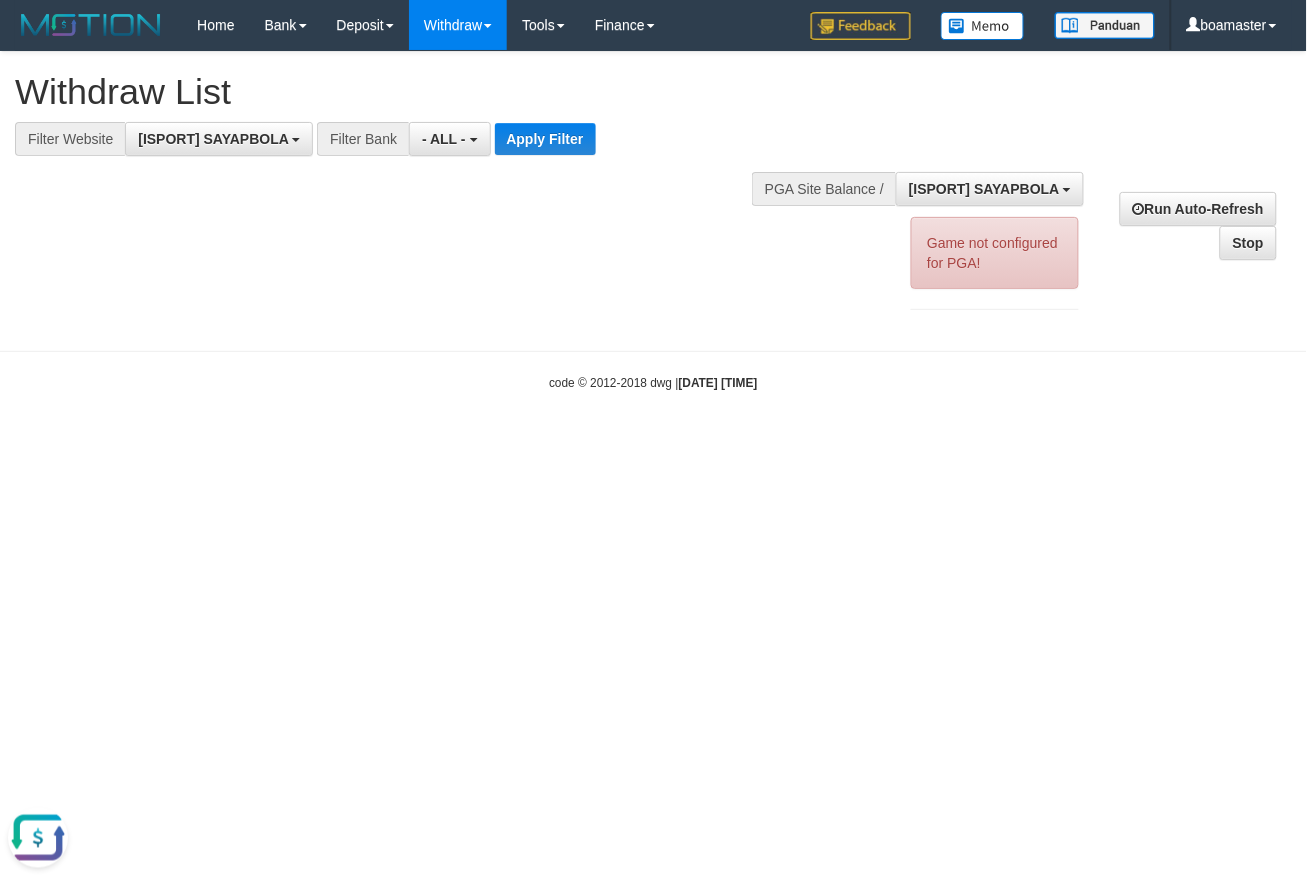 click on "Filter Bank" at bounding box center [363, 139] 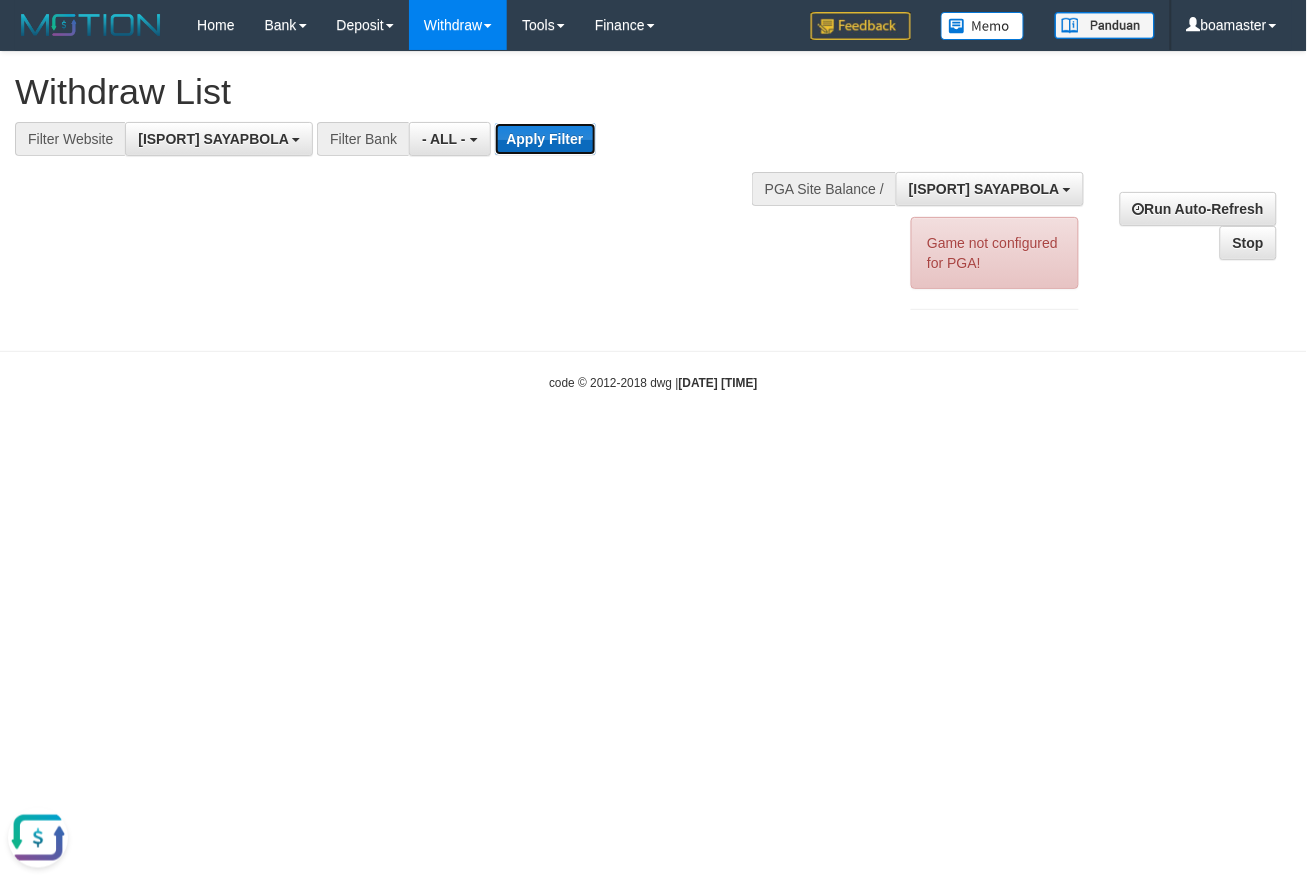 click on "Apply Filter" at bounding box center (545, 139) 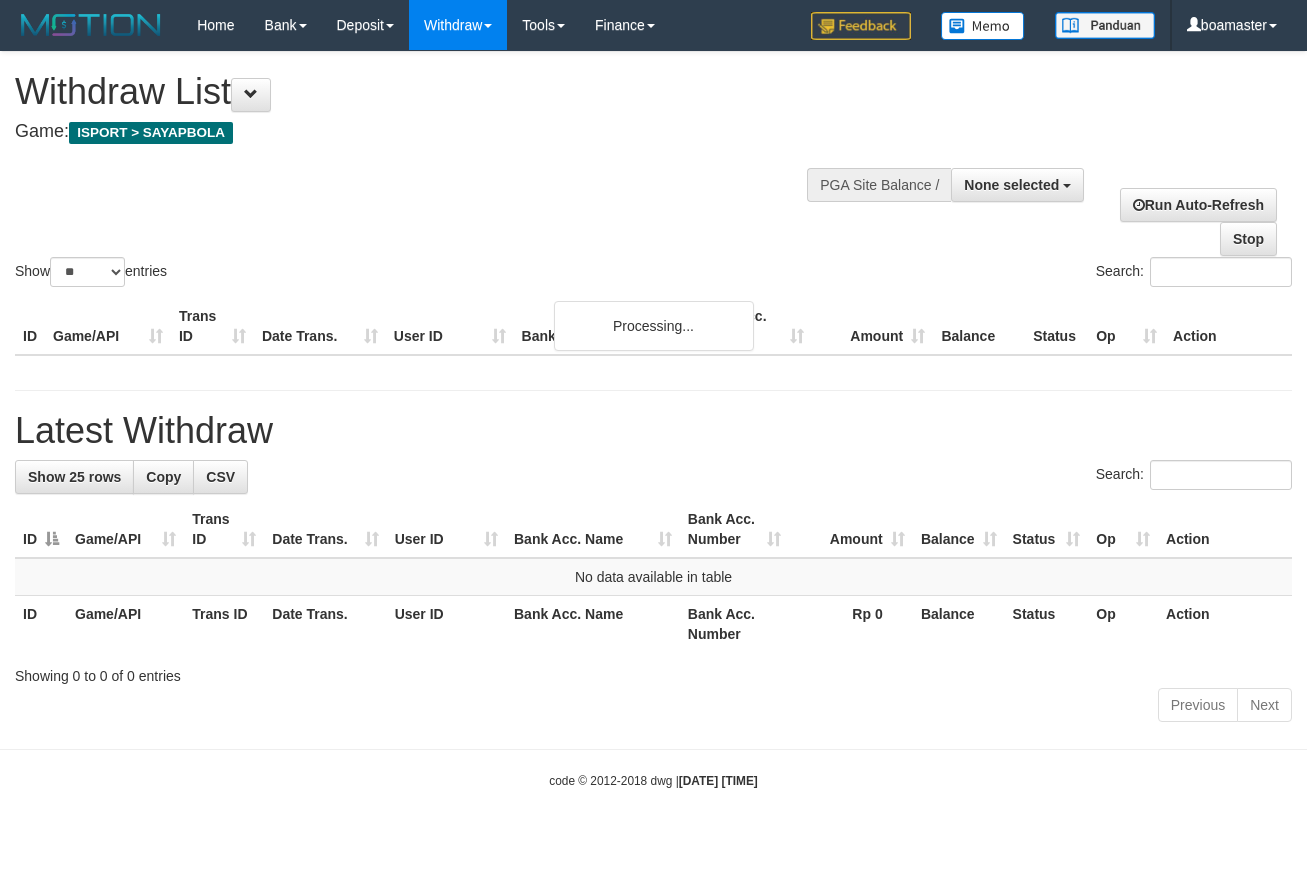 select 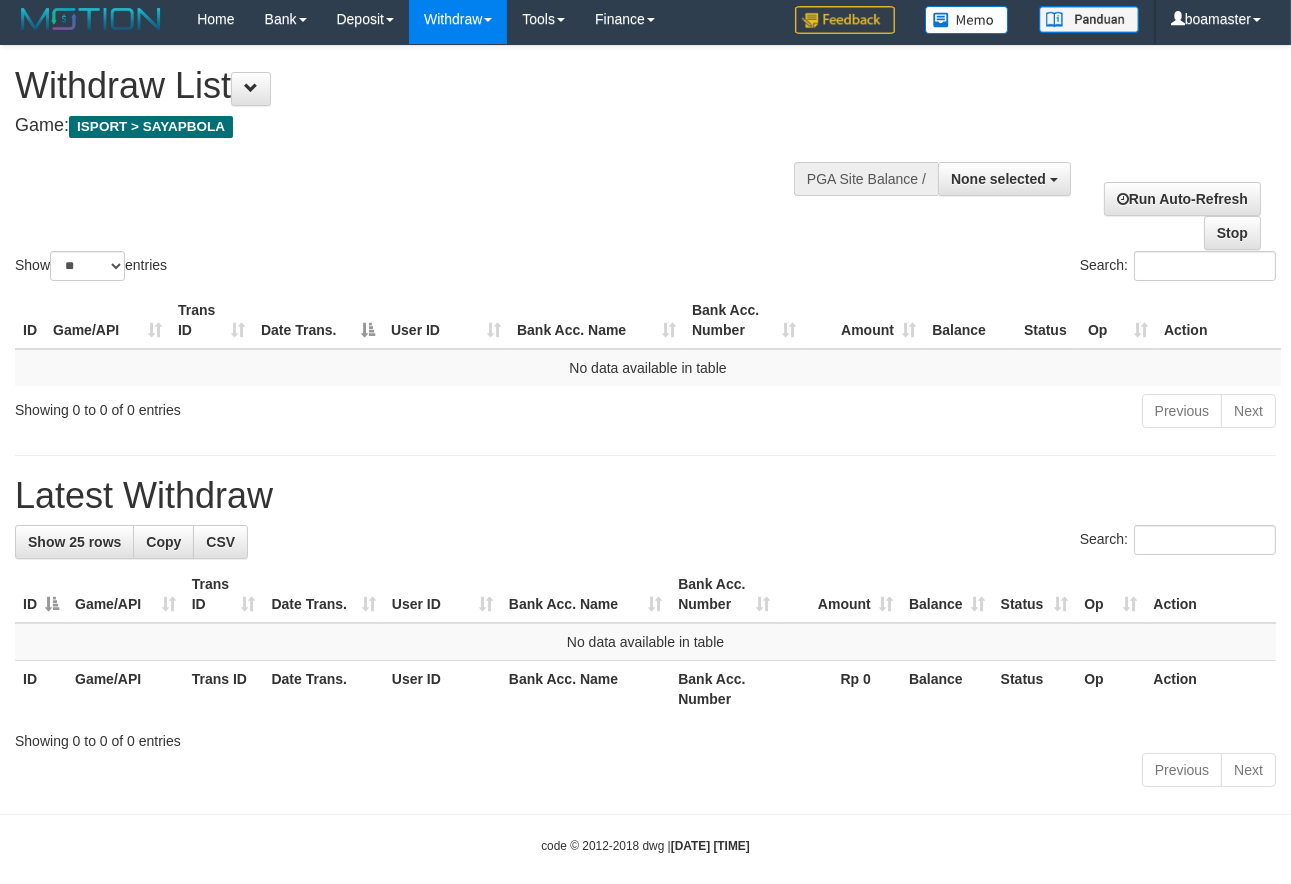 scroll, scrollTop: 0, scrollLeft: 0, axis: both 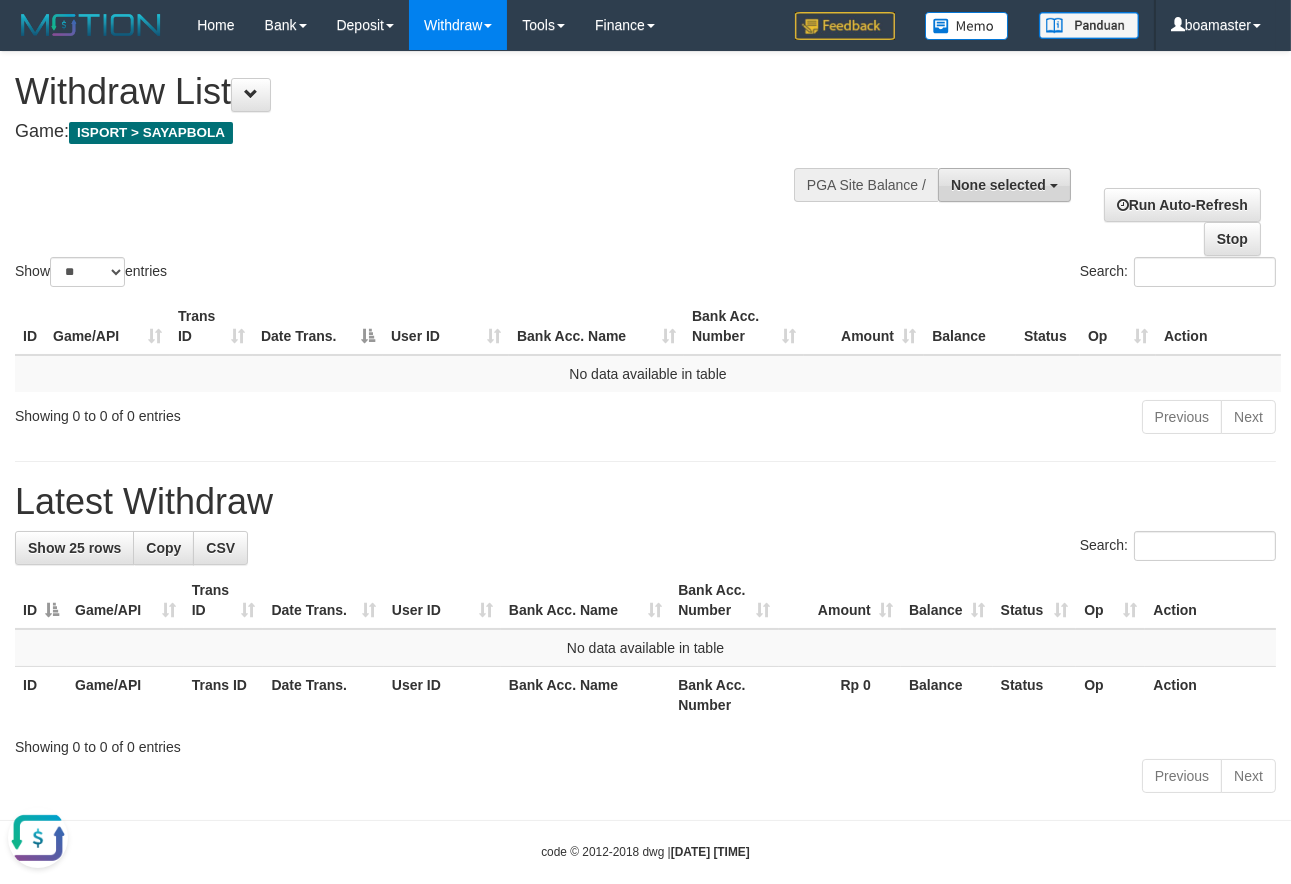 click on "None selected" at bounding box center [998, 185] 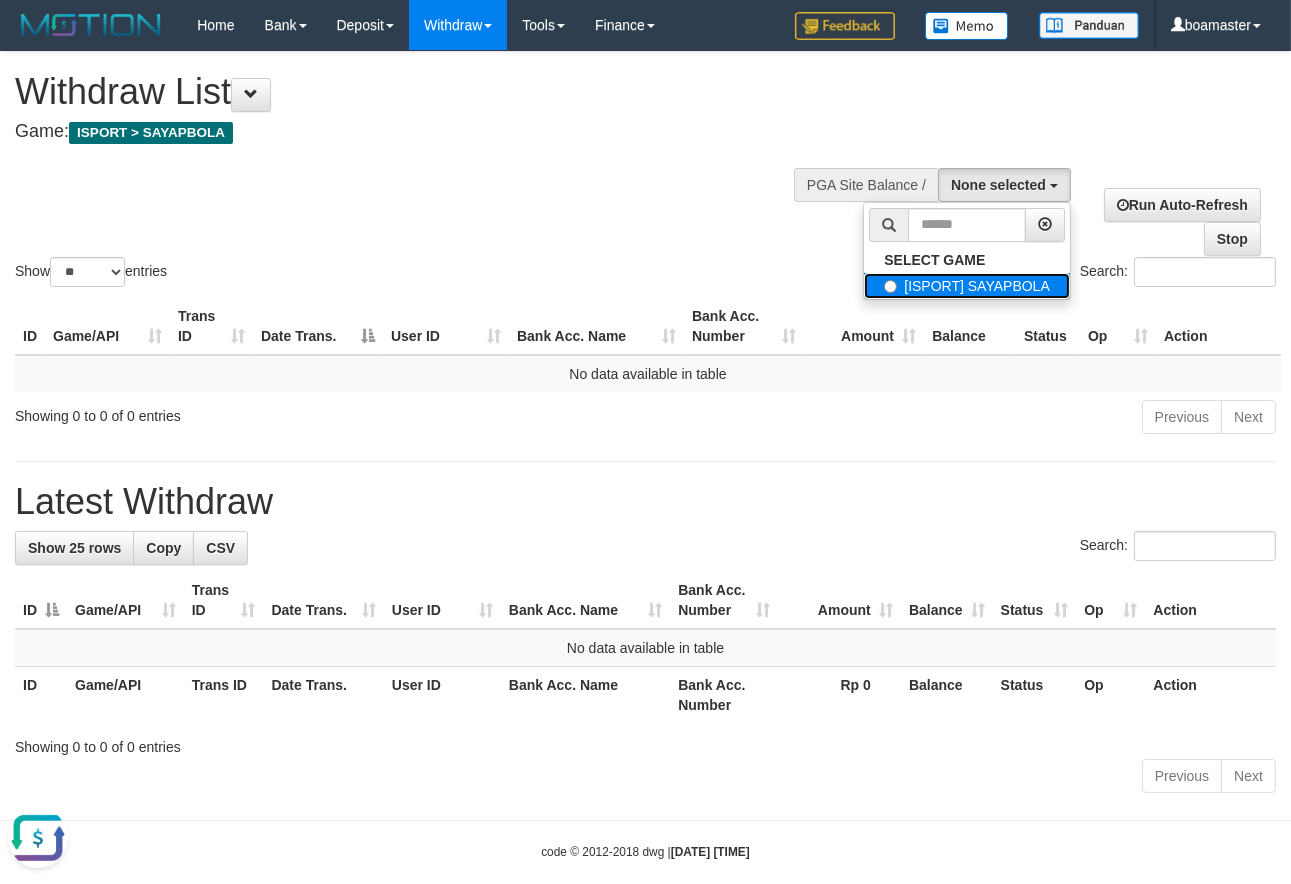 click on "[ISPORT] SAYAPBOLA" at bounding box center (967, 286) 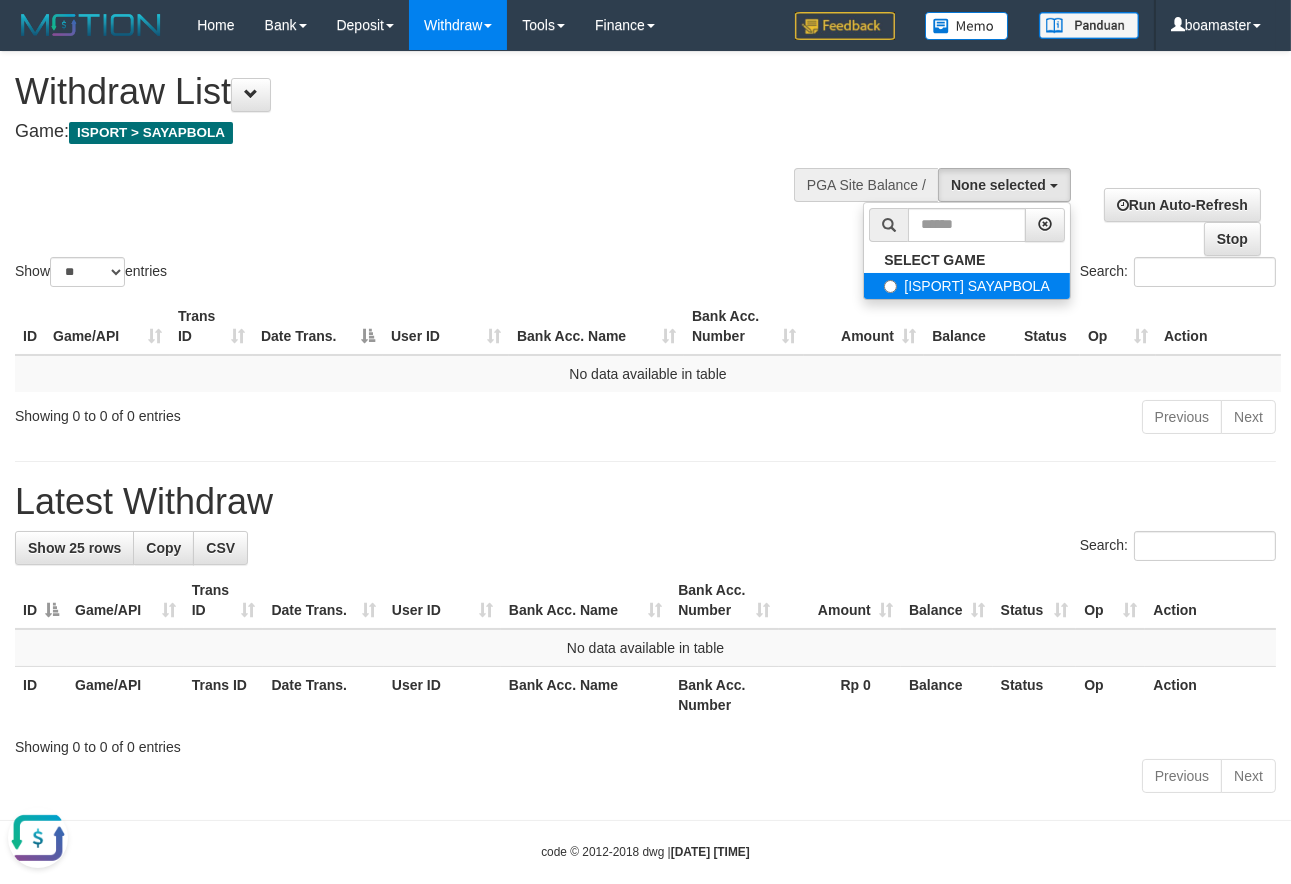 select on "****" 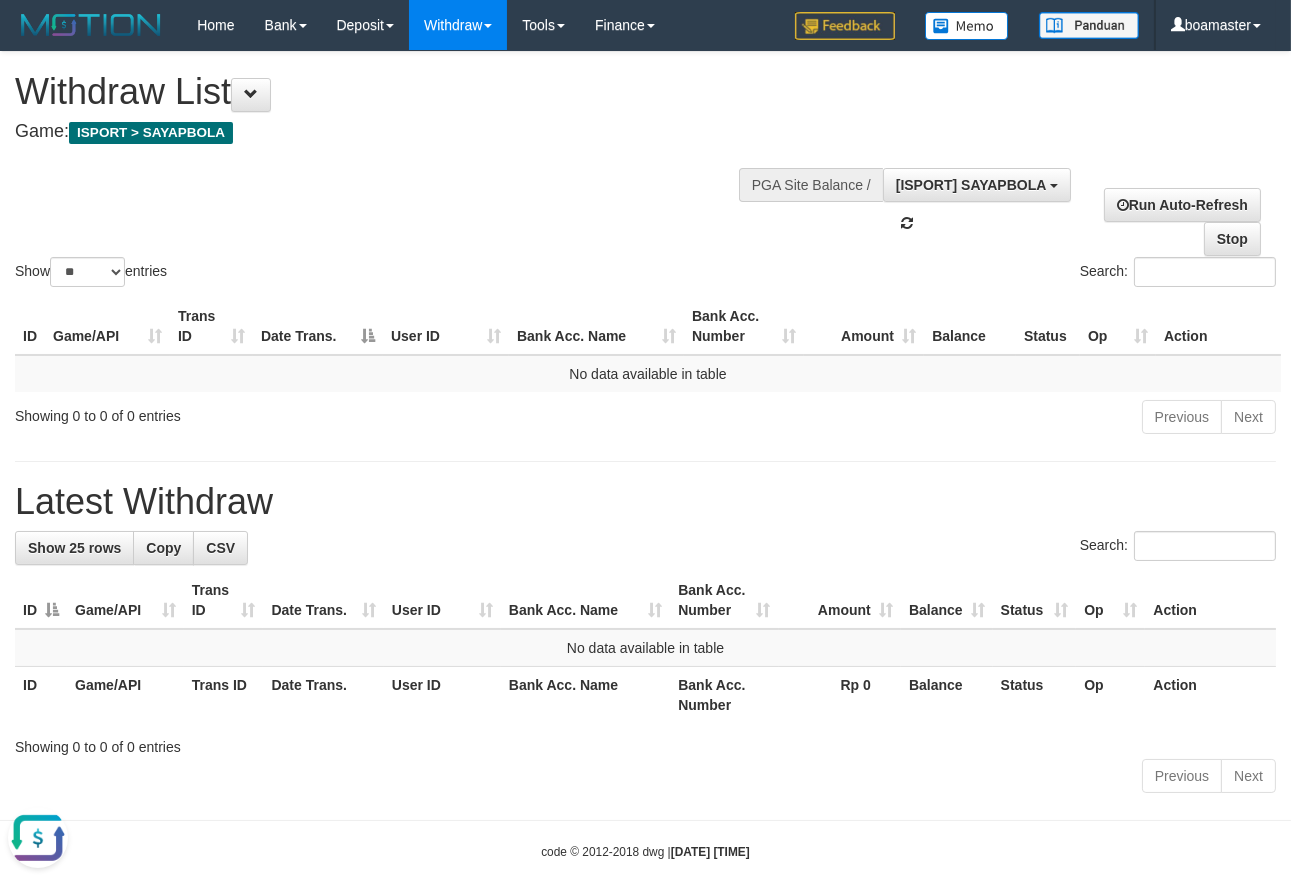 scroll, scrollTop: 17, scrollLeft: 0, axis: vertical 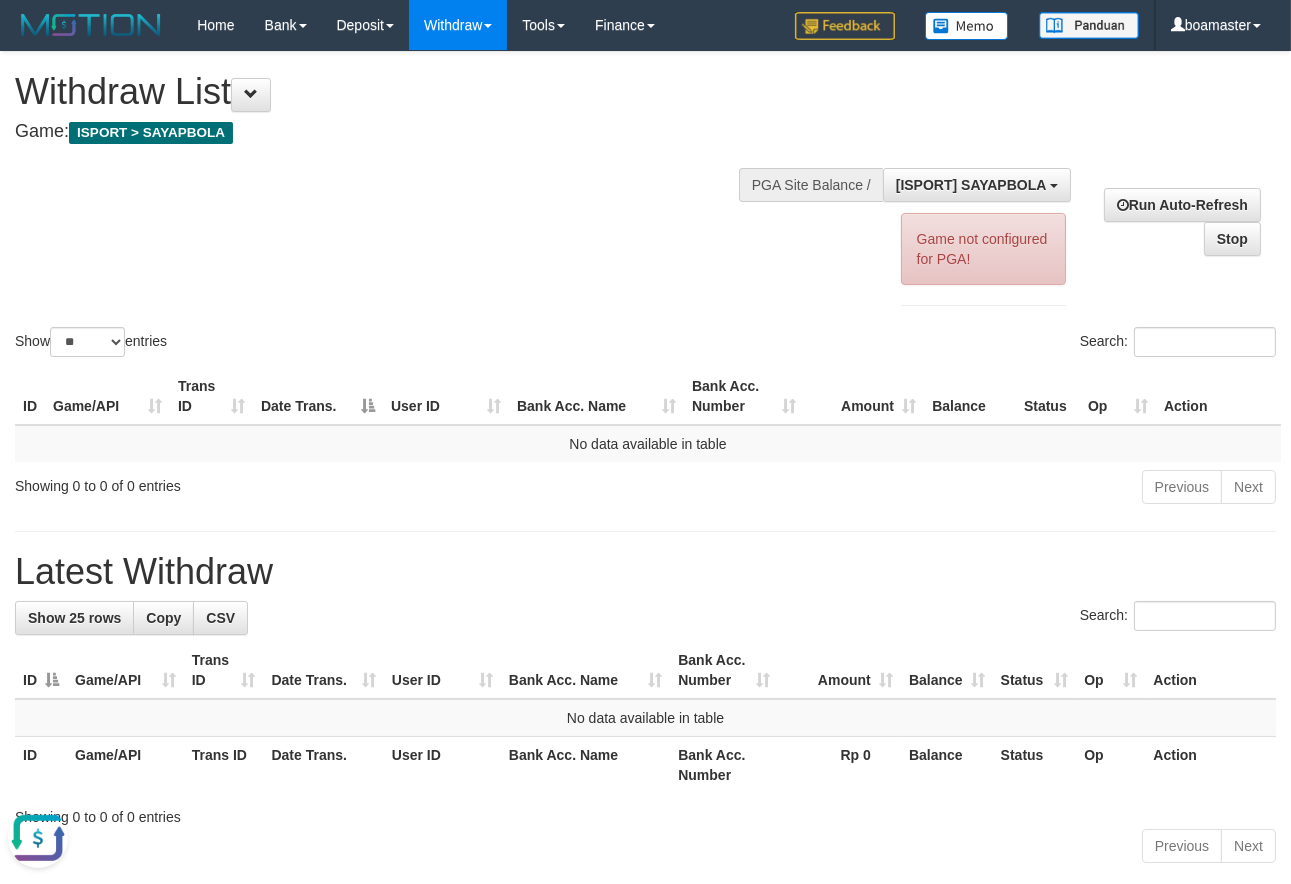 click at bounding box center [38, 837] 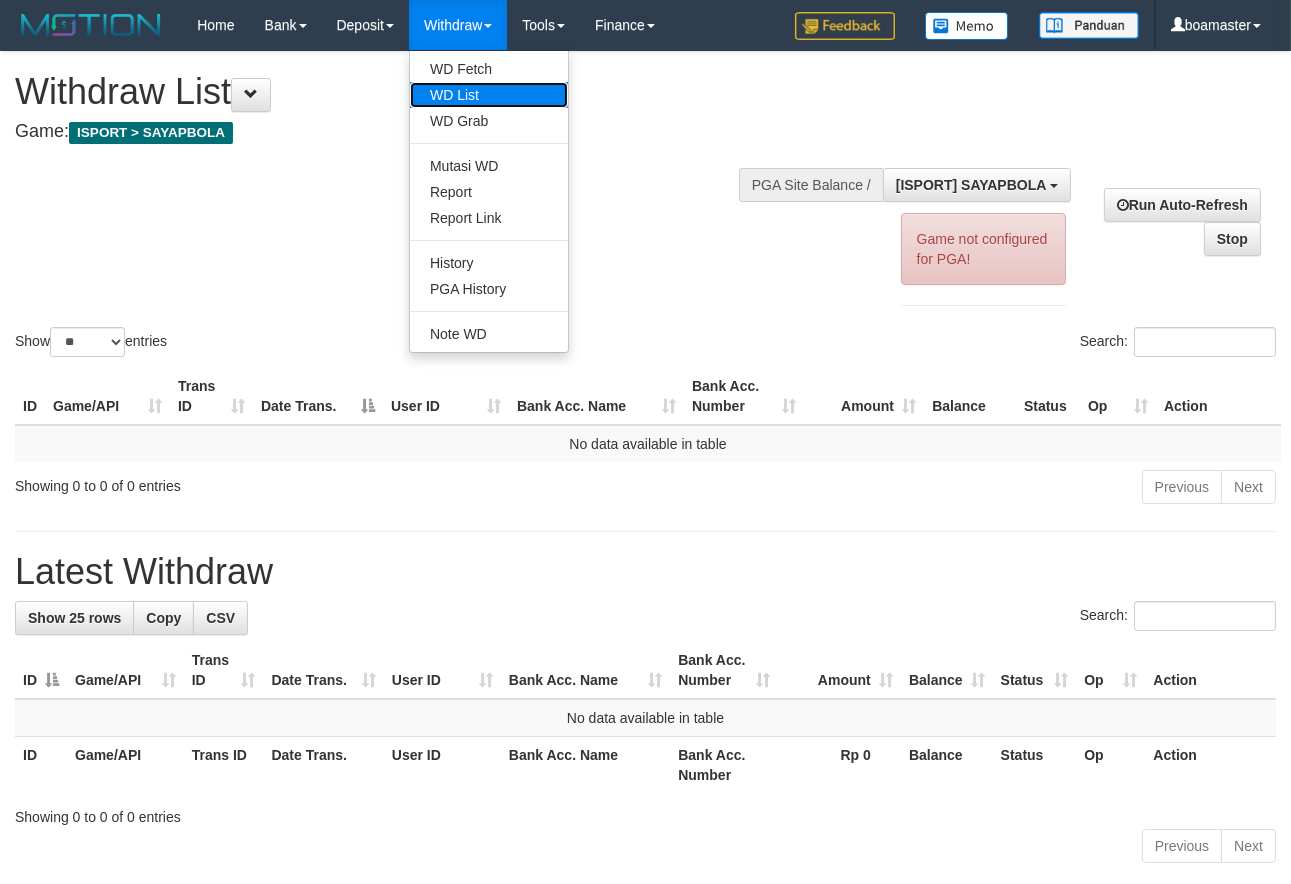 click on "WD List" at bounding box center [489, 95] 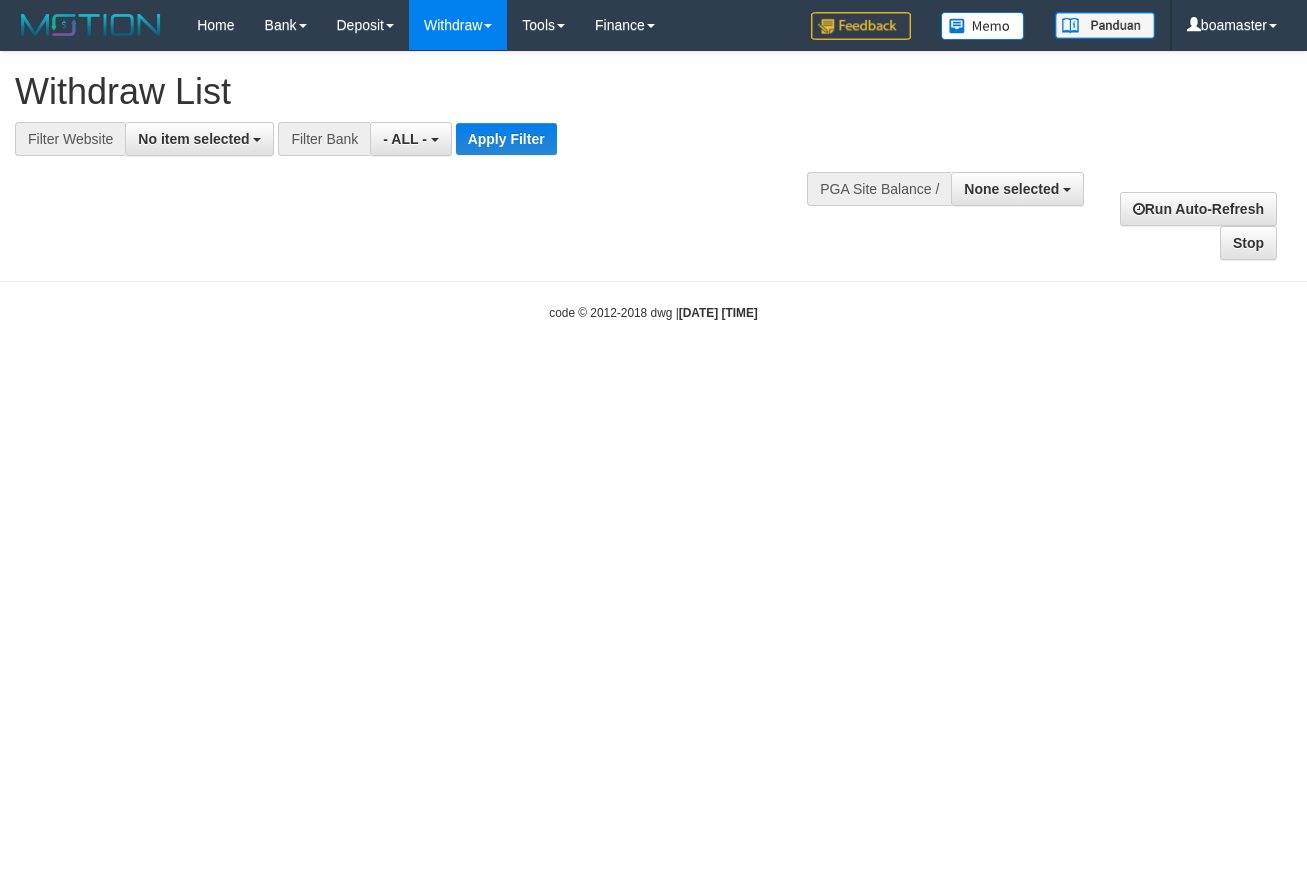 select 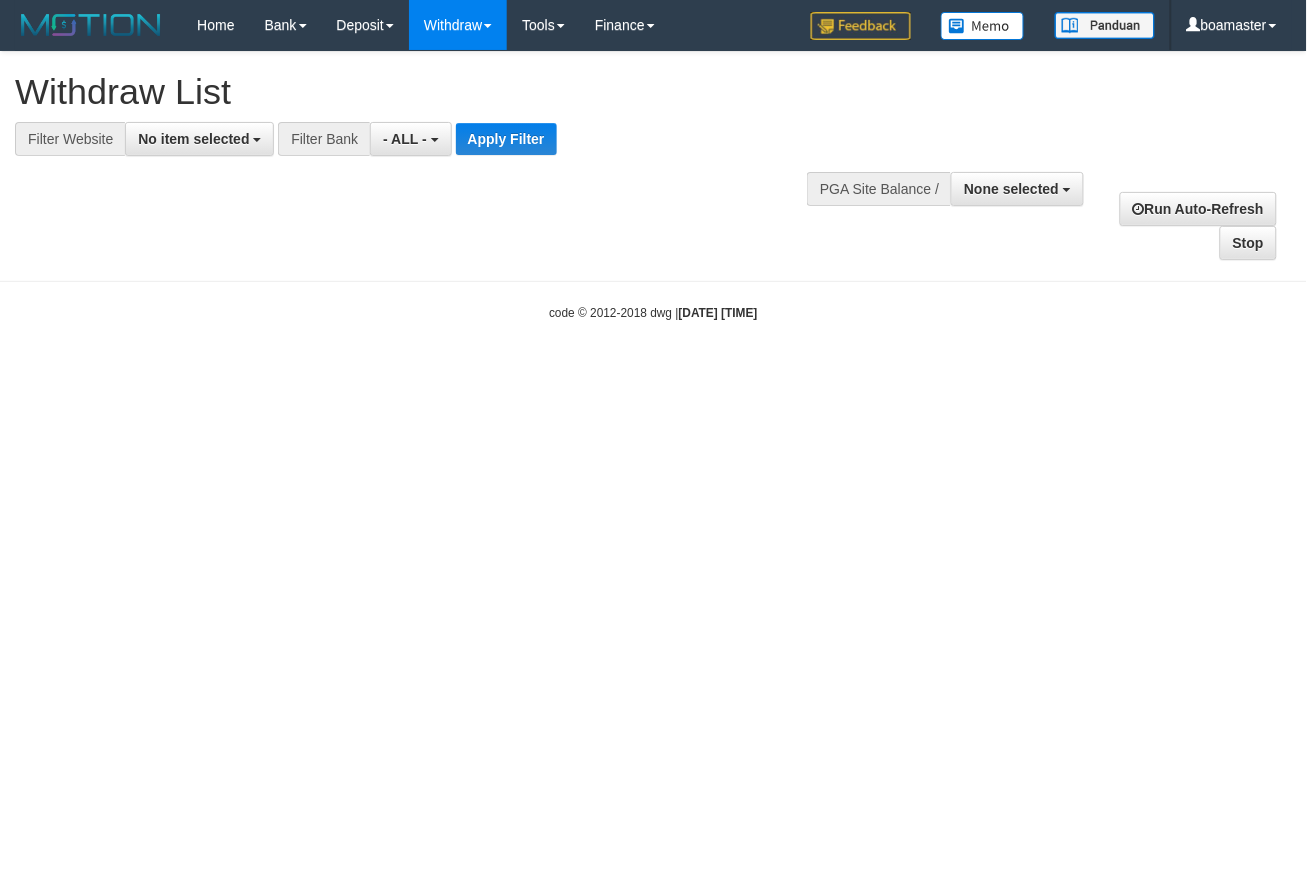 click on "PGA Site Balance /" at bounding box center (879, 189) 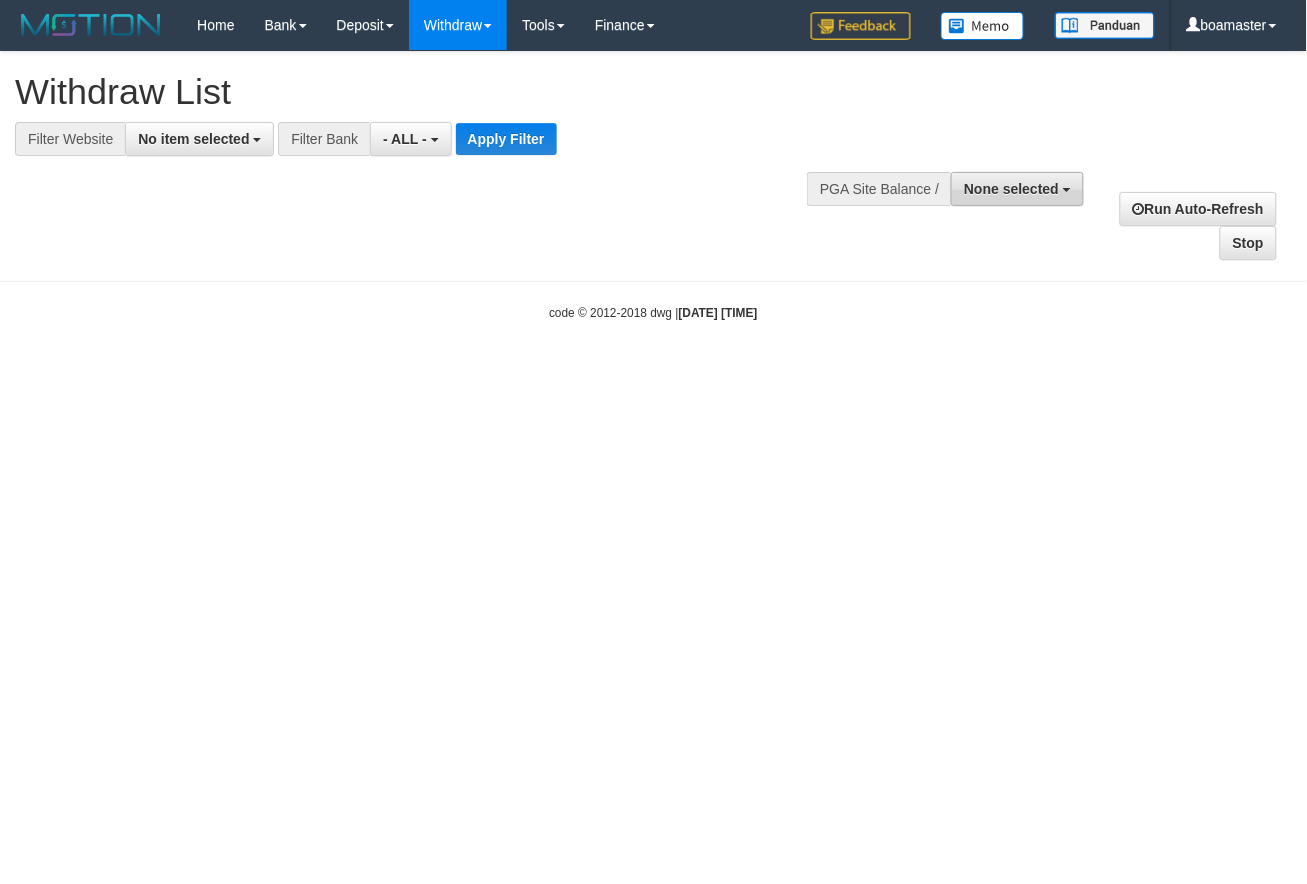 click on "None selected" at bounding box center (1011, 189) 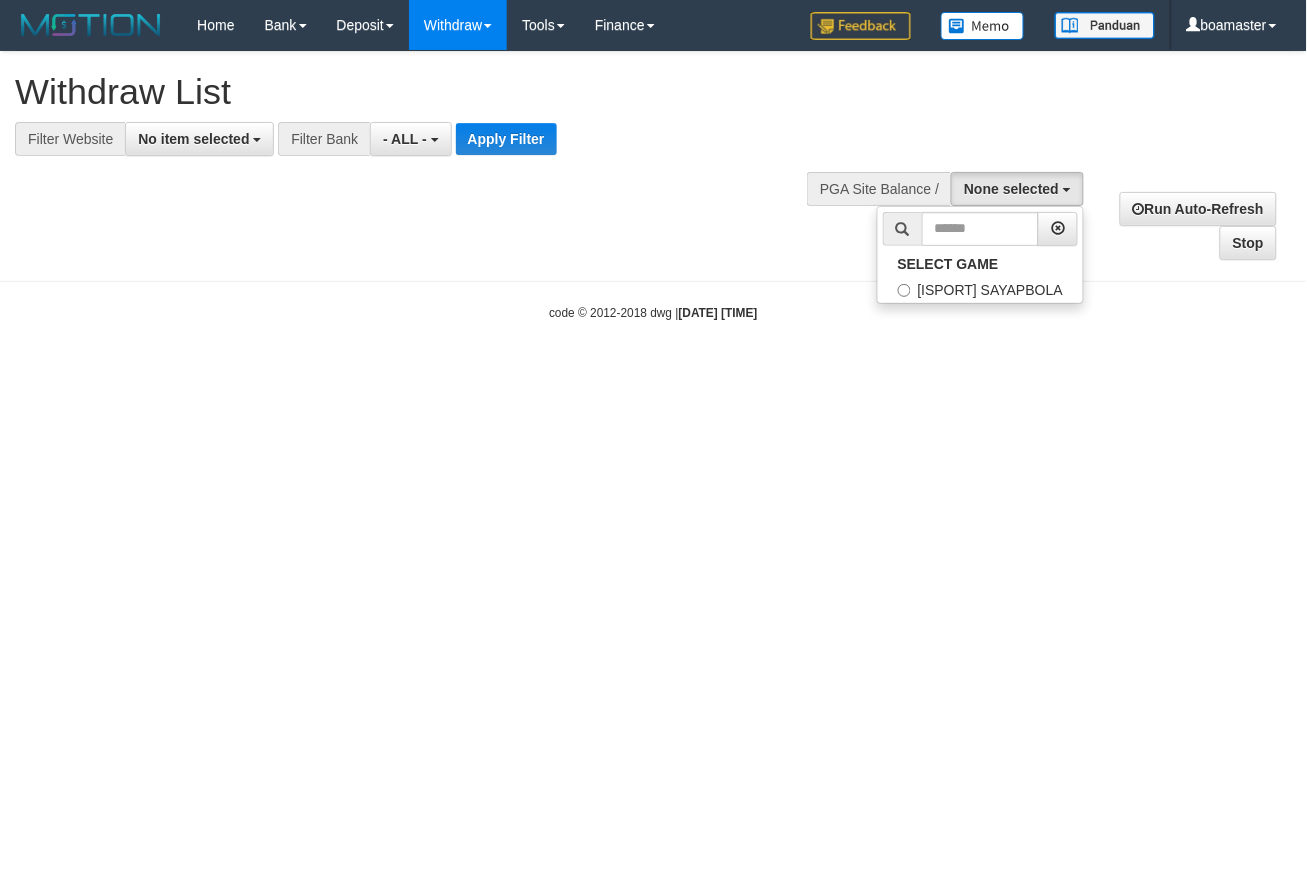 drag, startPoint x: 928, startPoint y: 505, endPoint x: 696, endPoint y: 225, distance: 363.6262 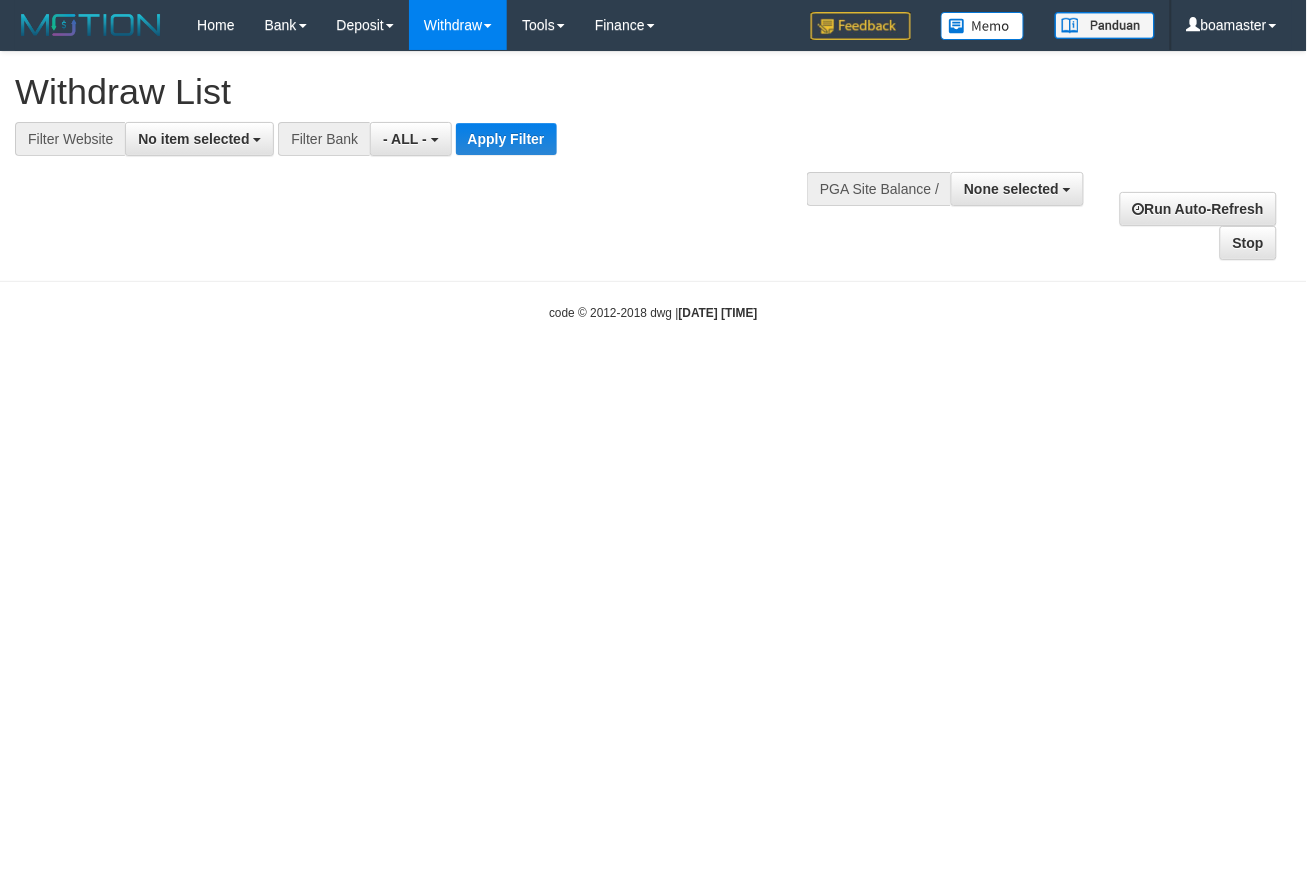 click on "Toggle navigation
Home
Bank
Account List
Load
By Website
Group
[ISPORT]													SAYAPBOLA
Mutasi Bank
Search
Sync
Note Mutasi
Deposit
DPS Fetch
DPS List
History
PGA History
Note DPS -" at bounding box center [653, 186] 